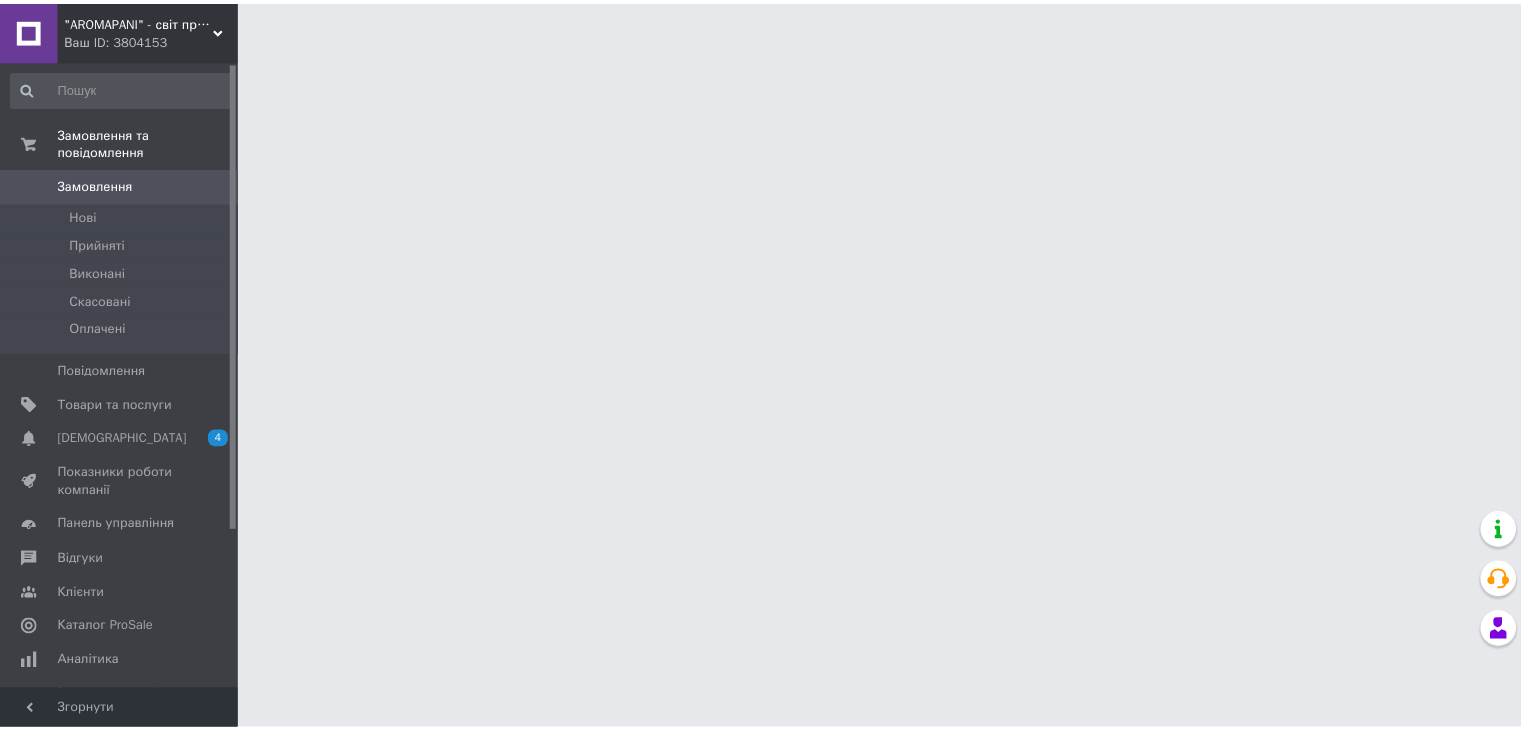 scroll, scrollTop: 0, scrollLeft: 0, axis: both 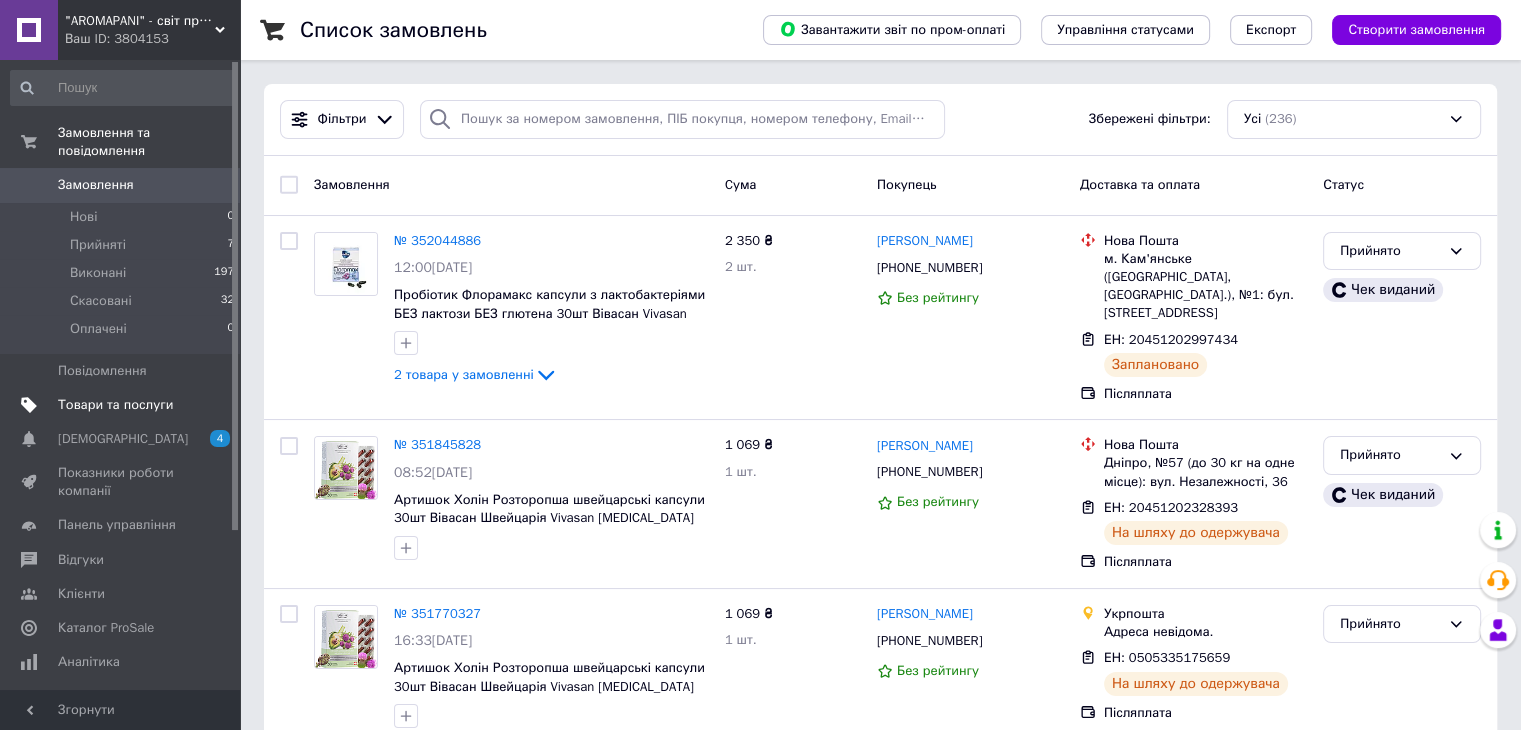 click on "Товари та послуги" at bounding box center [115, 405] 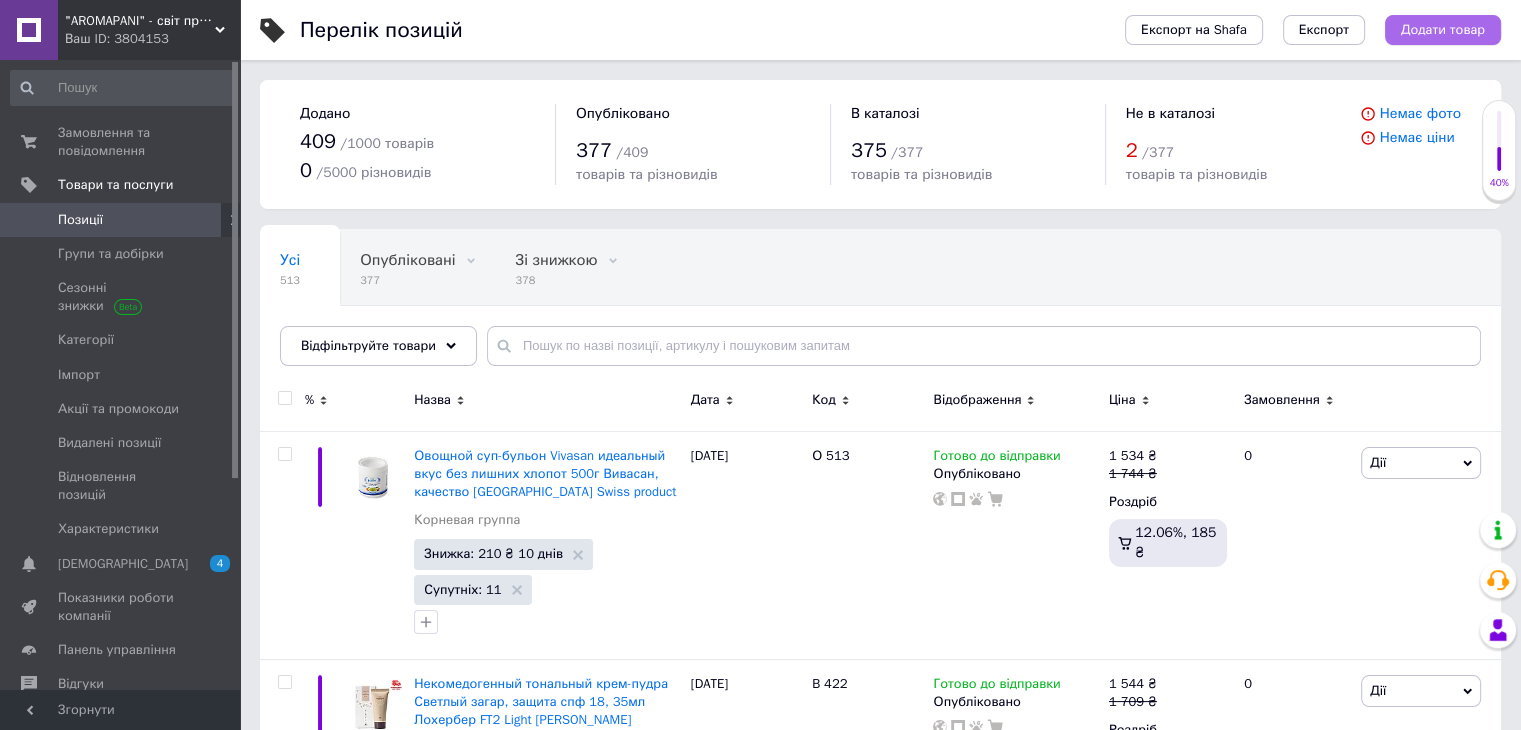 click on "Додати товар" at bounding box center [1443, 30] 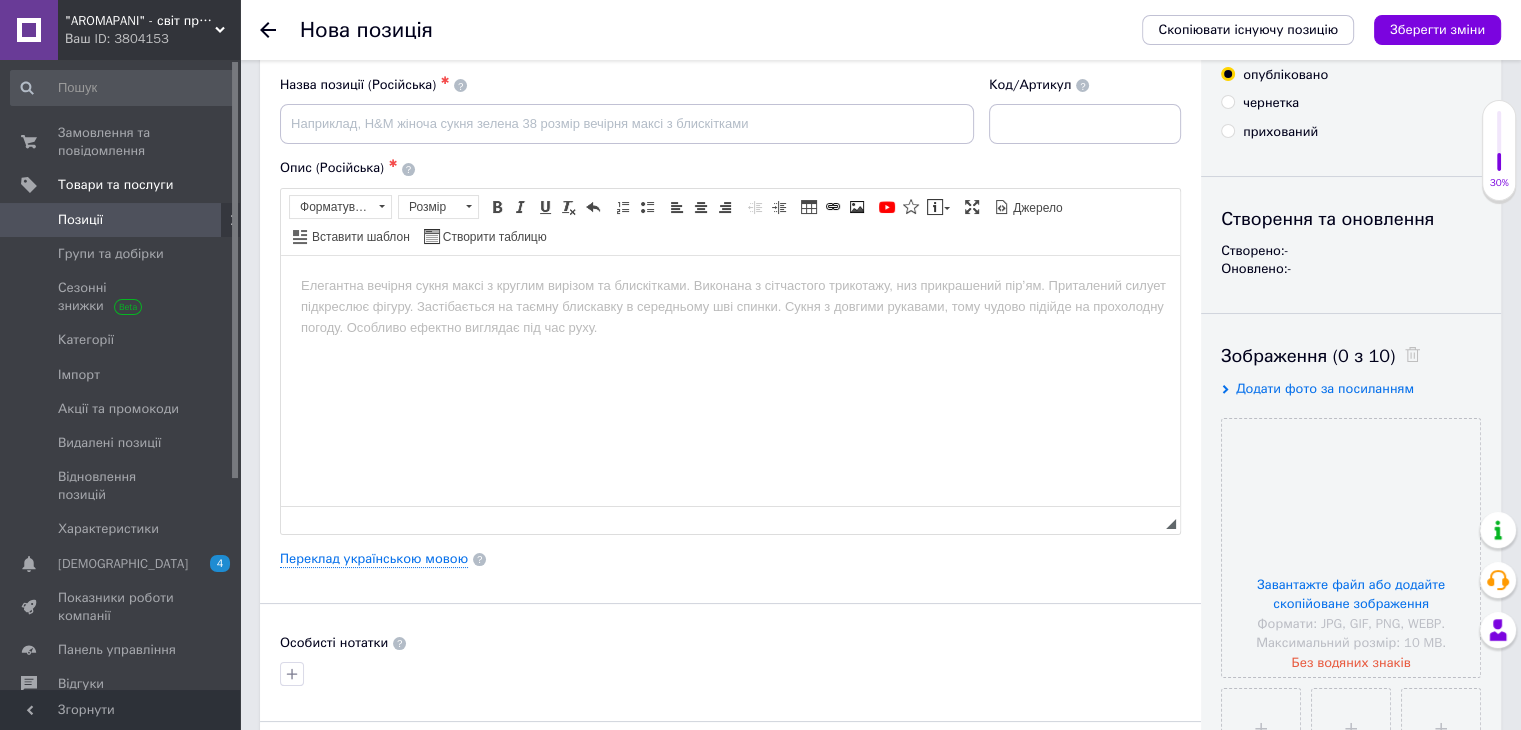 scroll, scrollTop: 200, scrollLeft: 0, axis: vertical 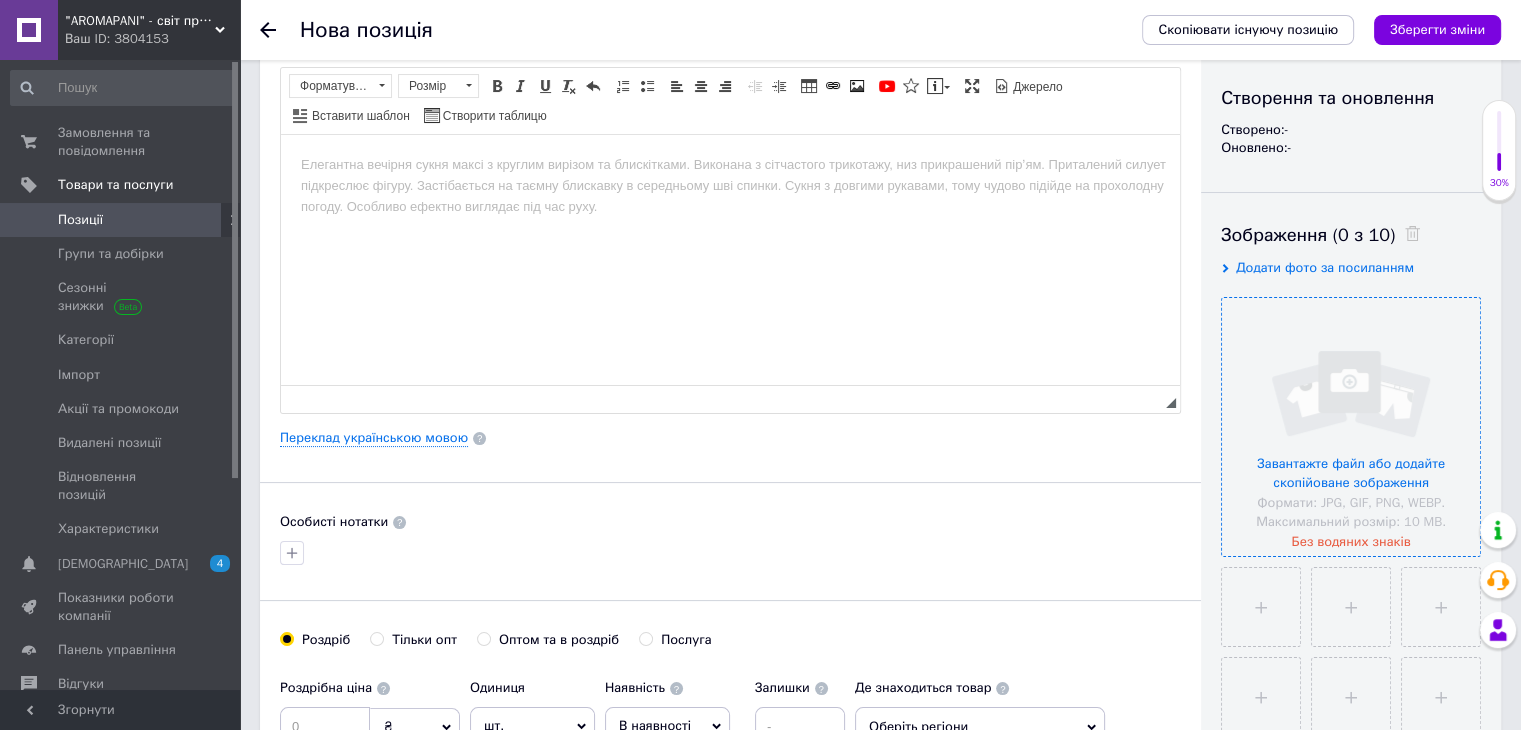 click at bounding box center [1351, 427] 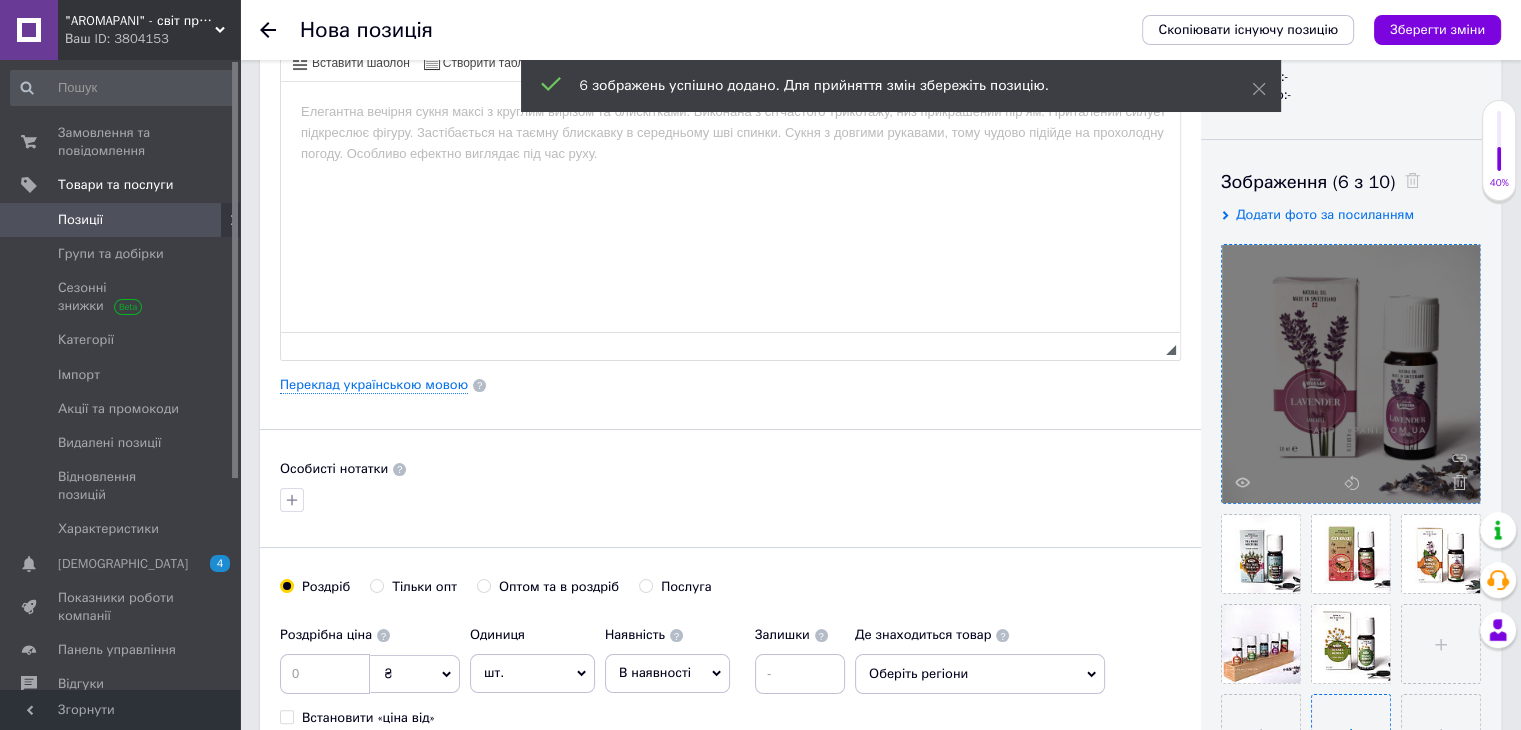 scroll, scrollTop: 400, scrollLeft: 0, axis: vertical 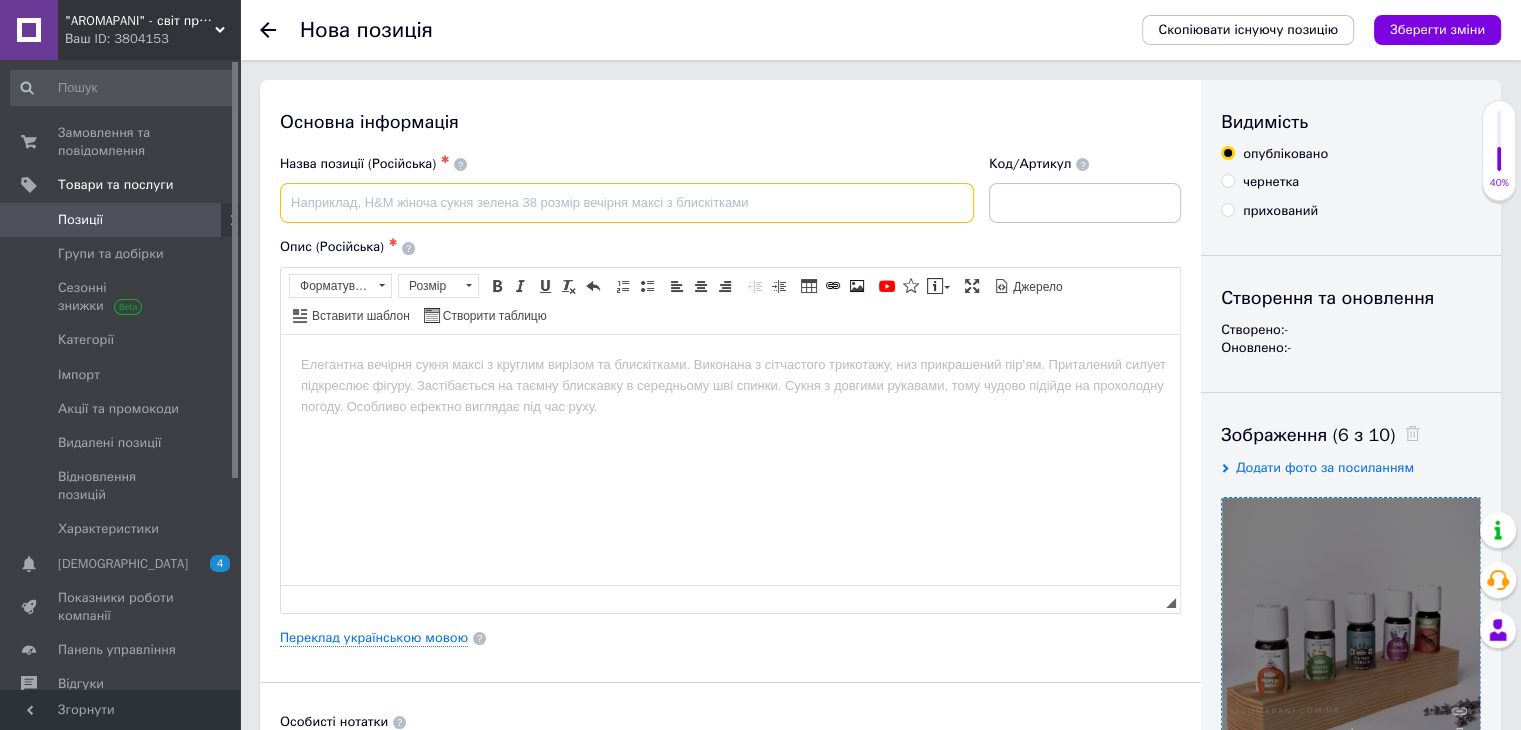 click at bounding box center (627, 203) 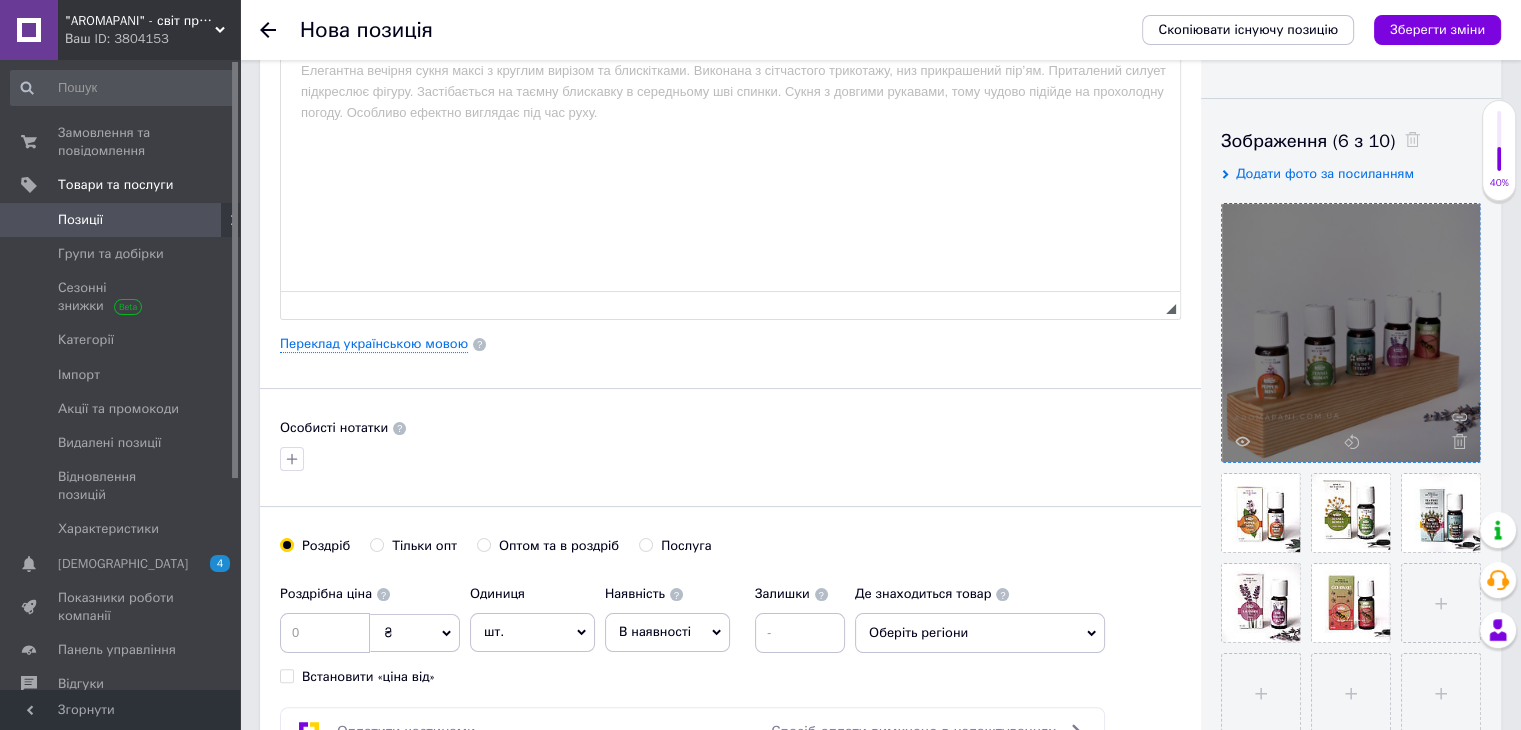 scroll, scrollTop: 0, scrollLeft: 0, axis: both 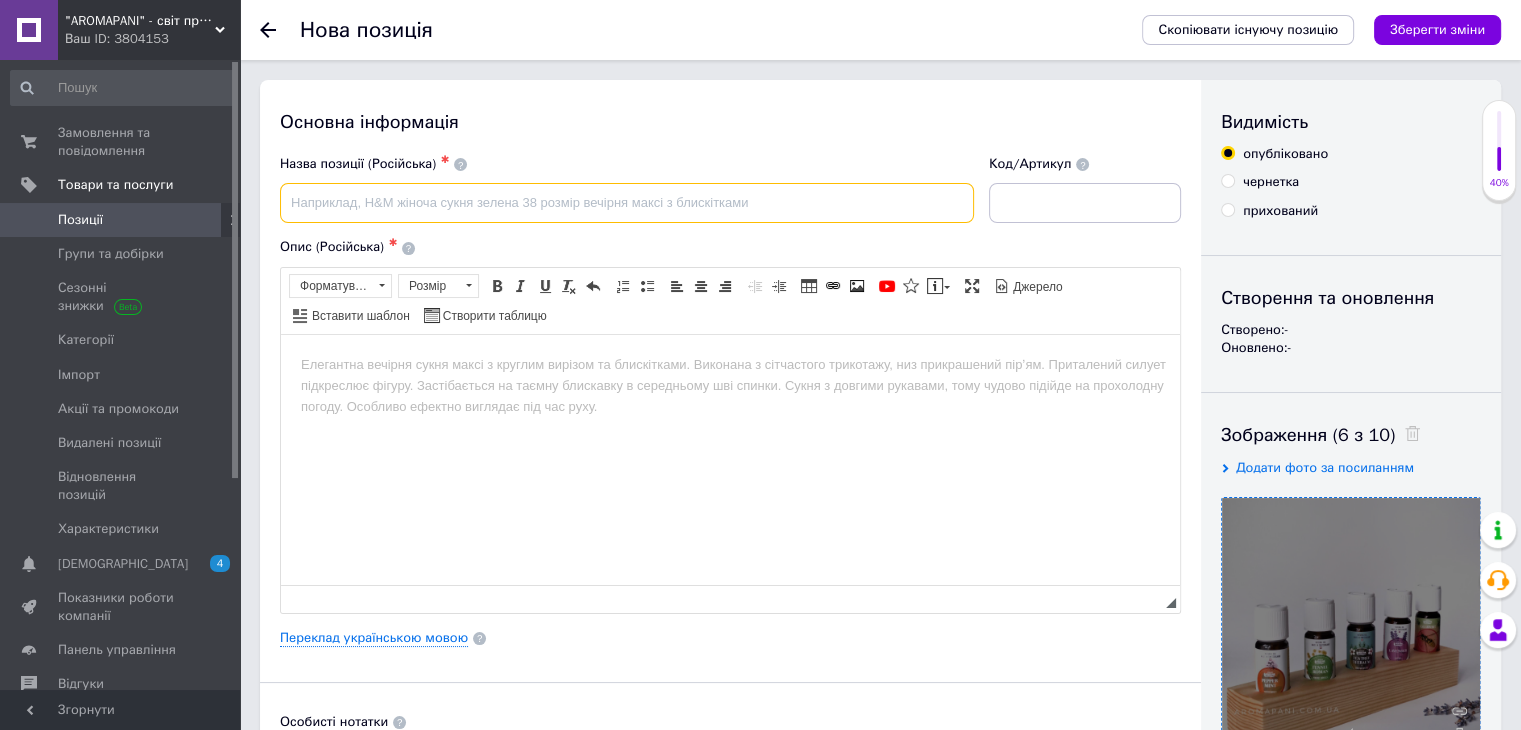 click at bounding box center (627, 203) 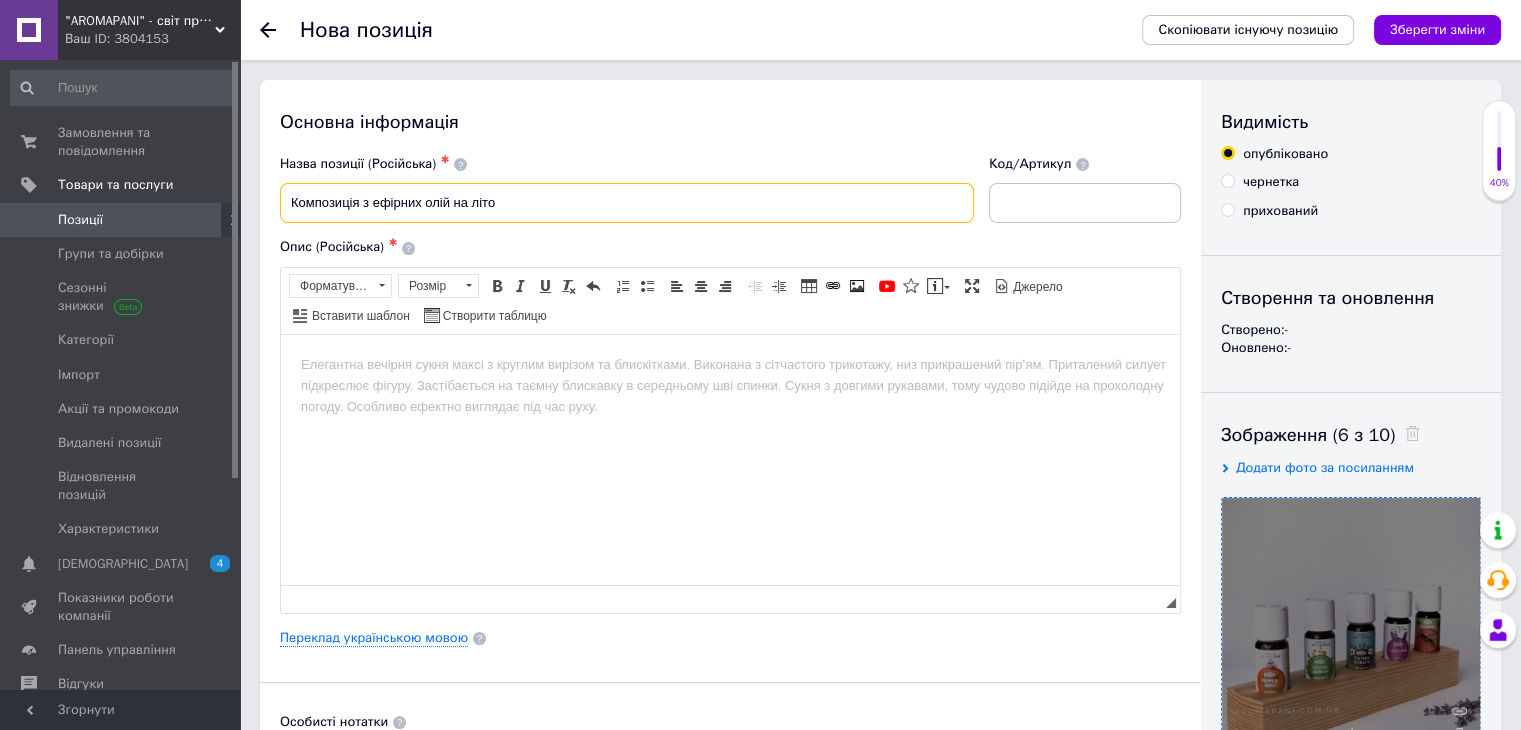 scroll, scrollTop: 0, scrollLeft: 0, axis: both 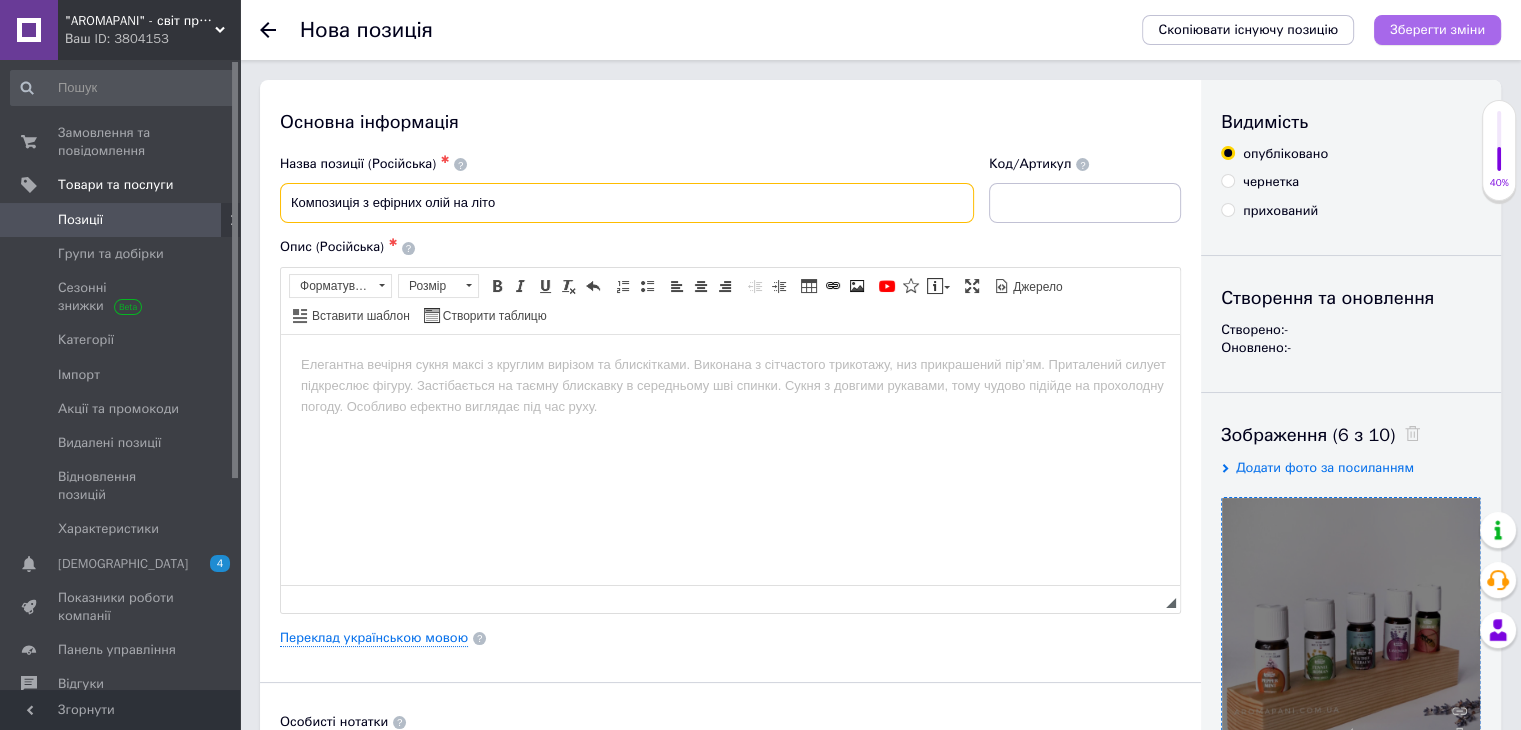 type on "Композиція з ефірних олій на літо" 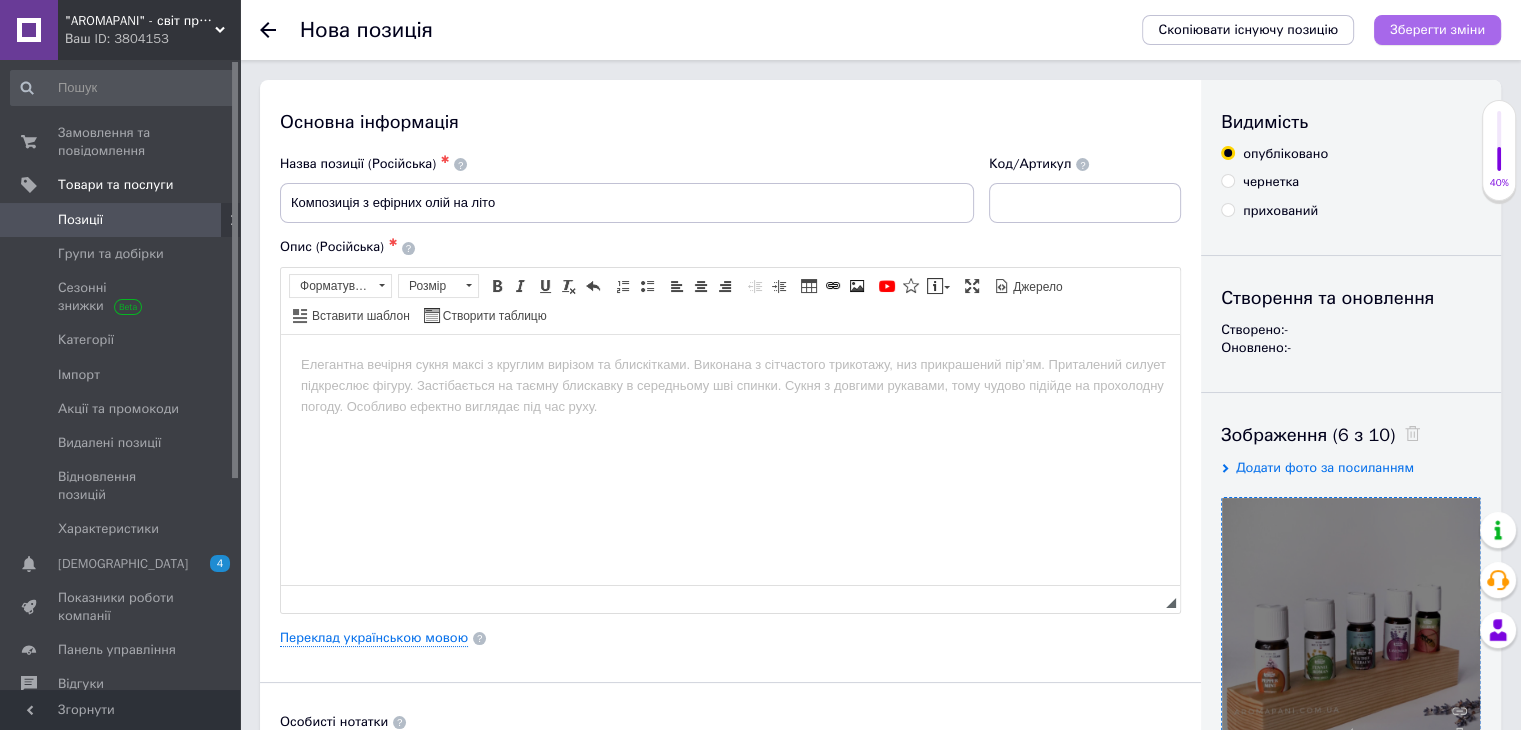 click on "Зберегти зміни" at bounding box center (1437, 29) 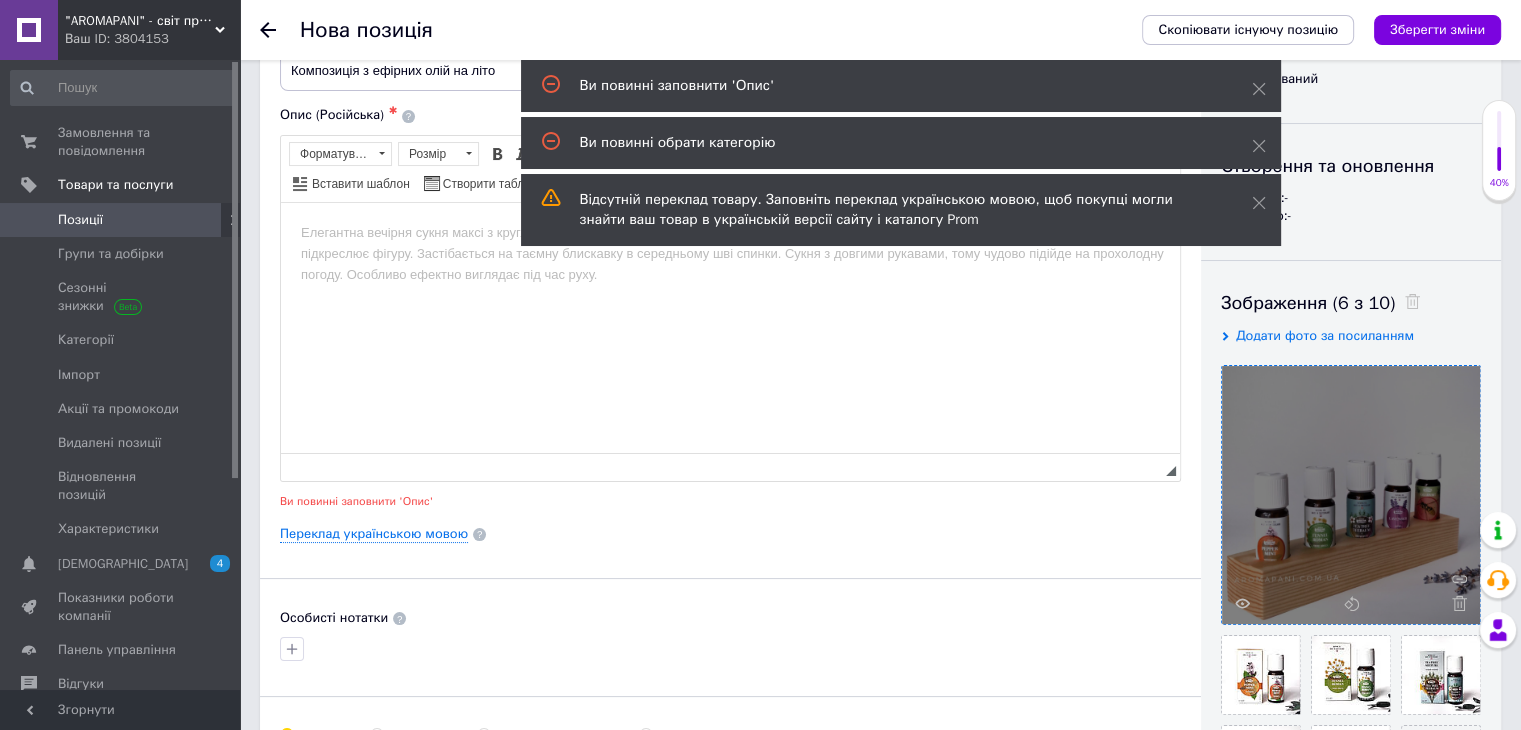 scroll, scrollTop: 0, scrollLeft: 0, axis: both 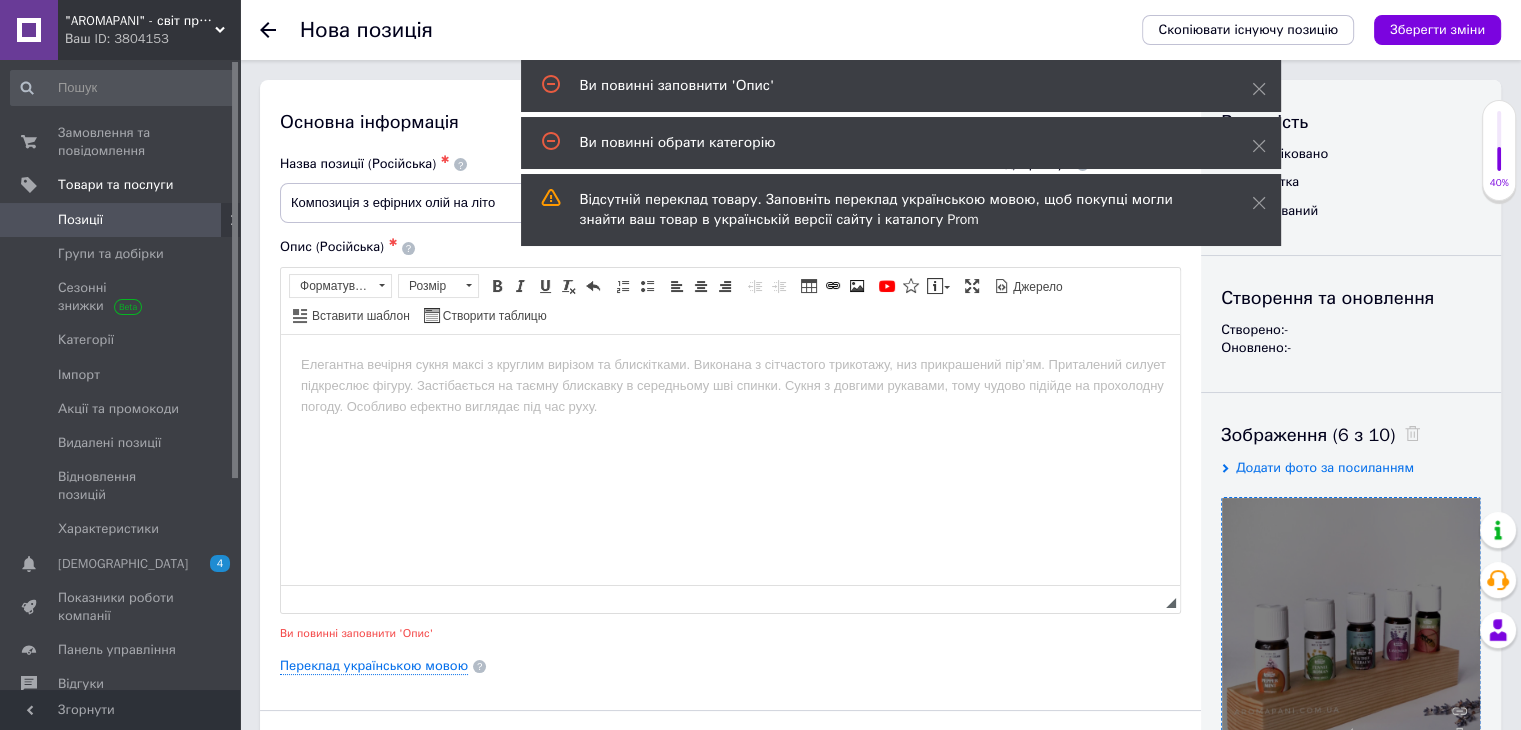 click at bounding box center (730, 364) 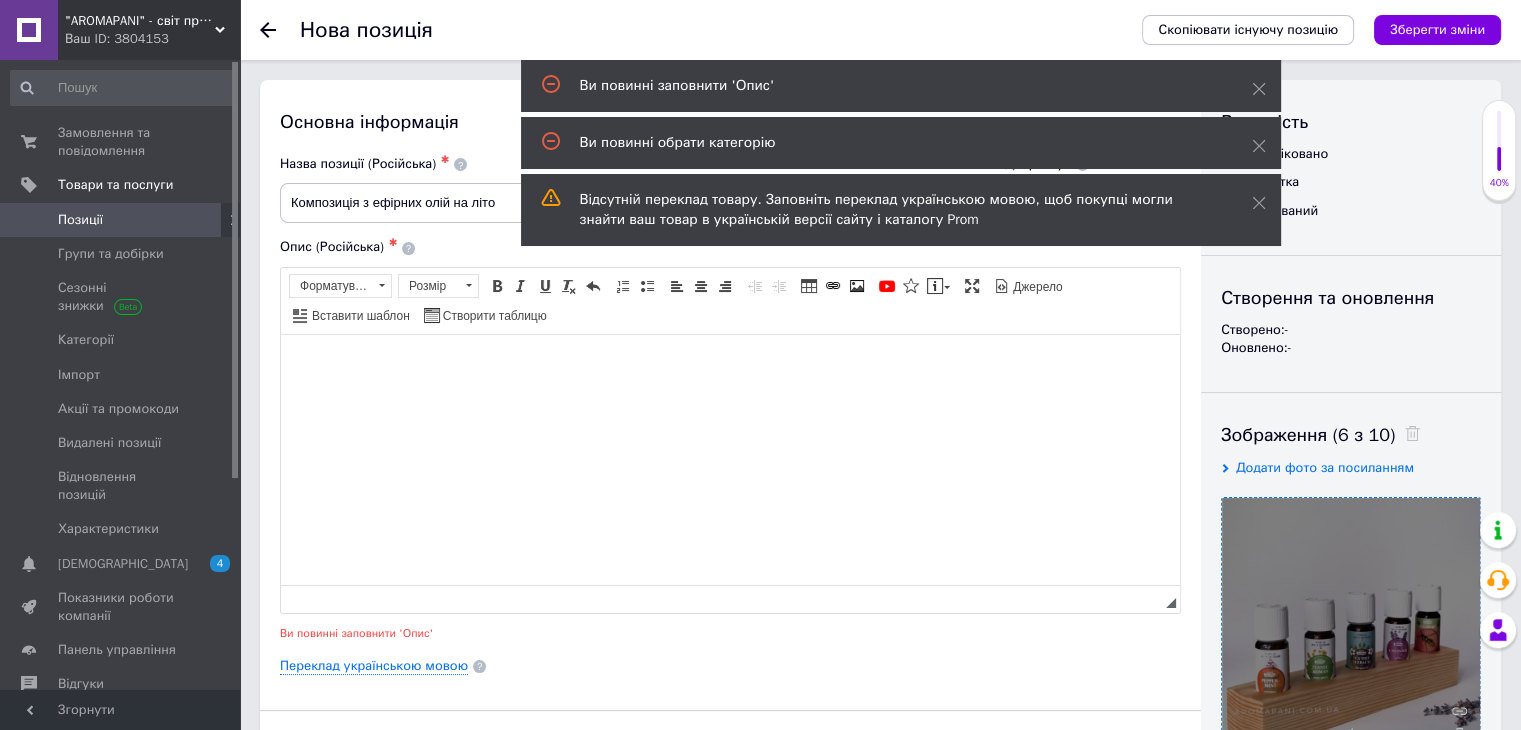 type 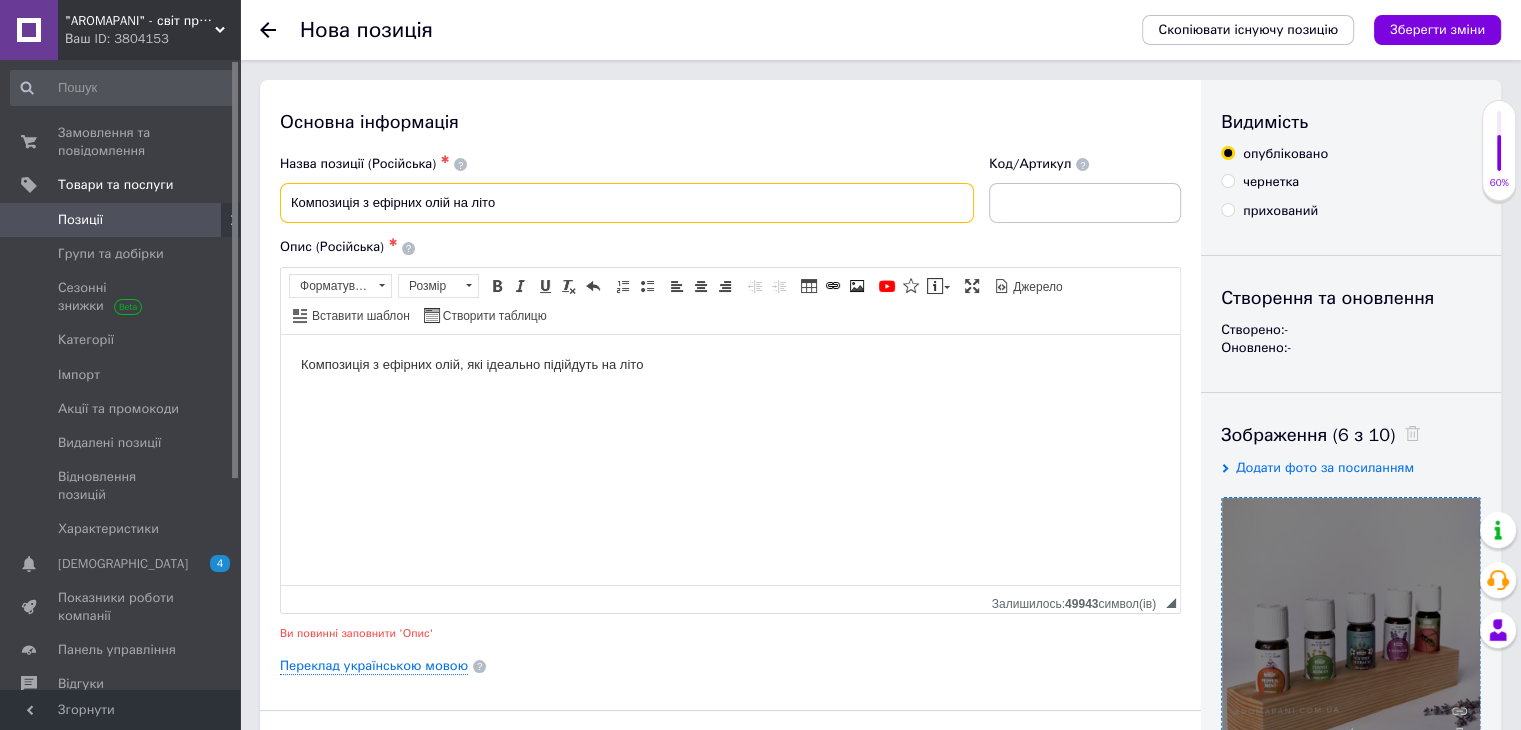 drag, startPoint x: 517, startPoint y: 208, endPoint x: 447, endPoint y: 214, distance: 70.256676 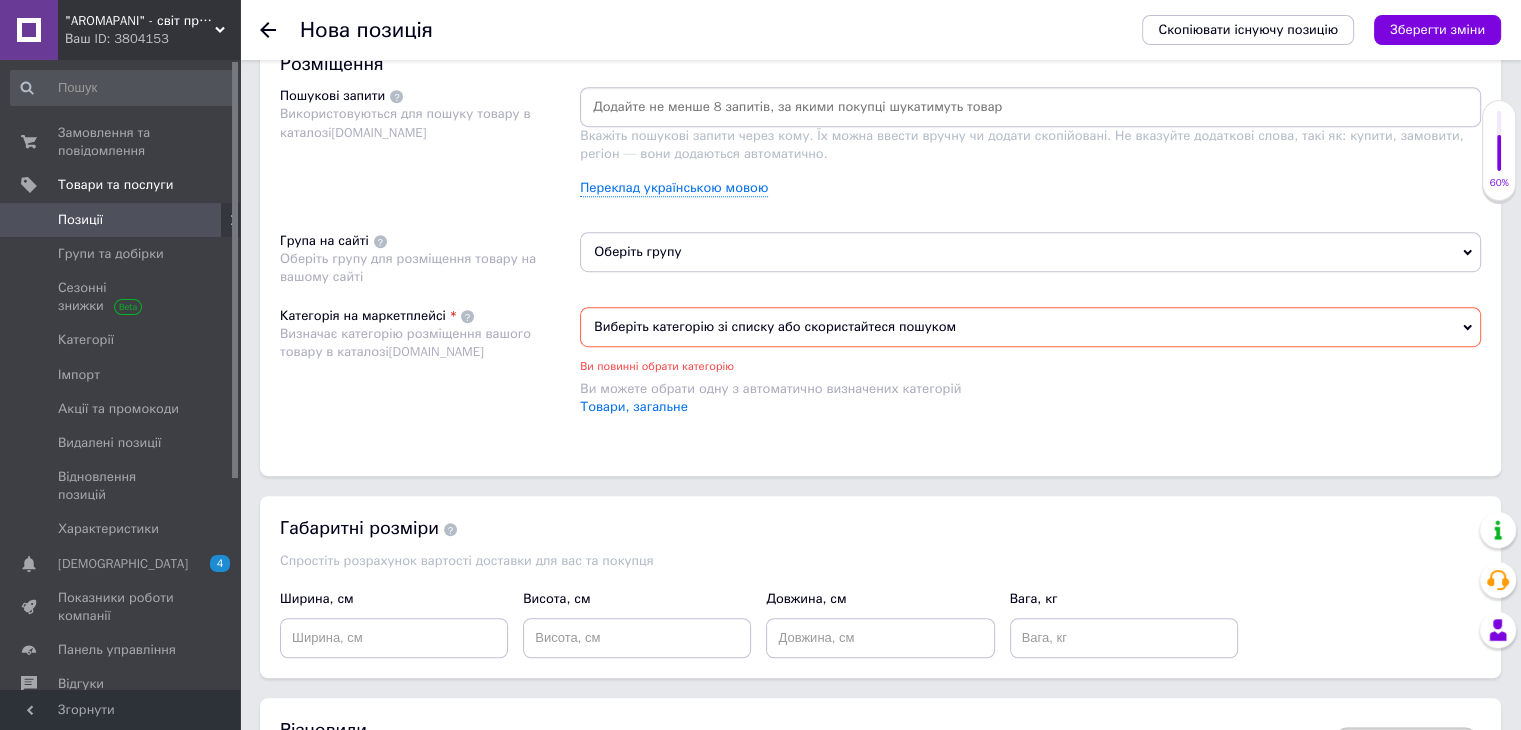 scroll, scrollTop: 1200, scrollLeft: 0, axis: vertical 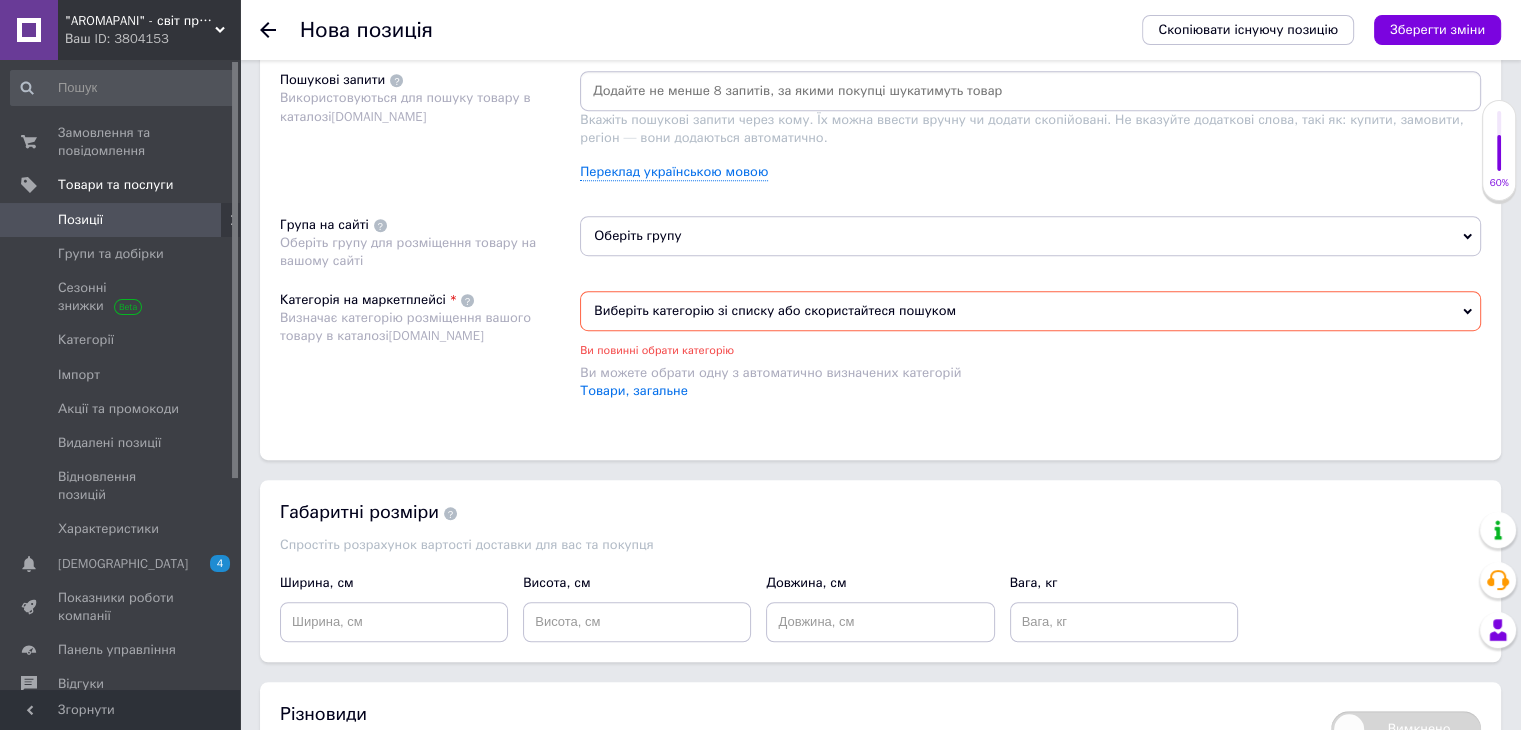 click on "Виберіть категорію зі списку або скористайтеся пошуком" at bounding box center [1030, 311] 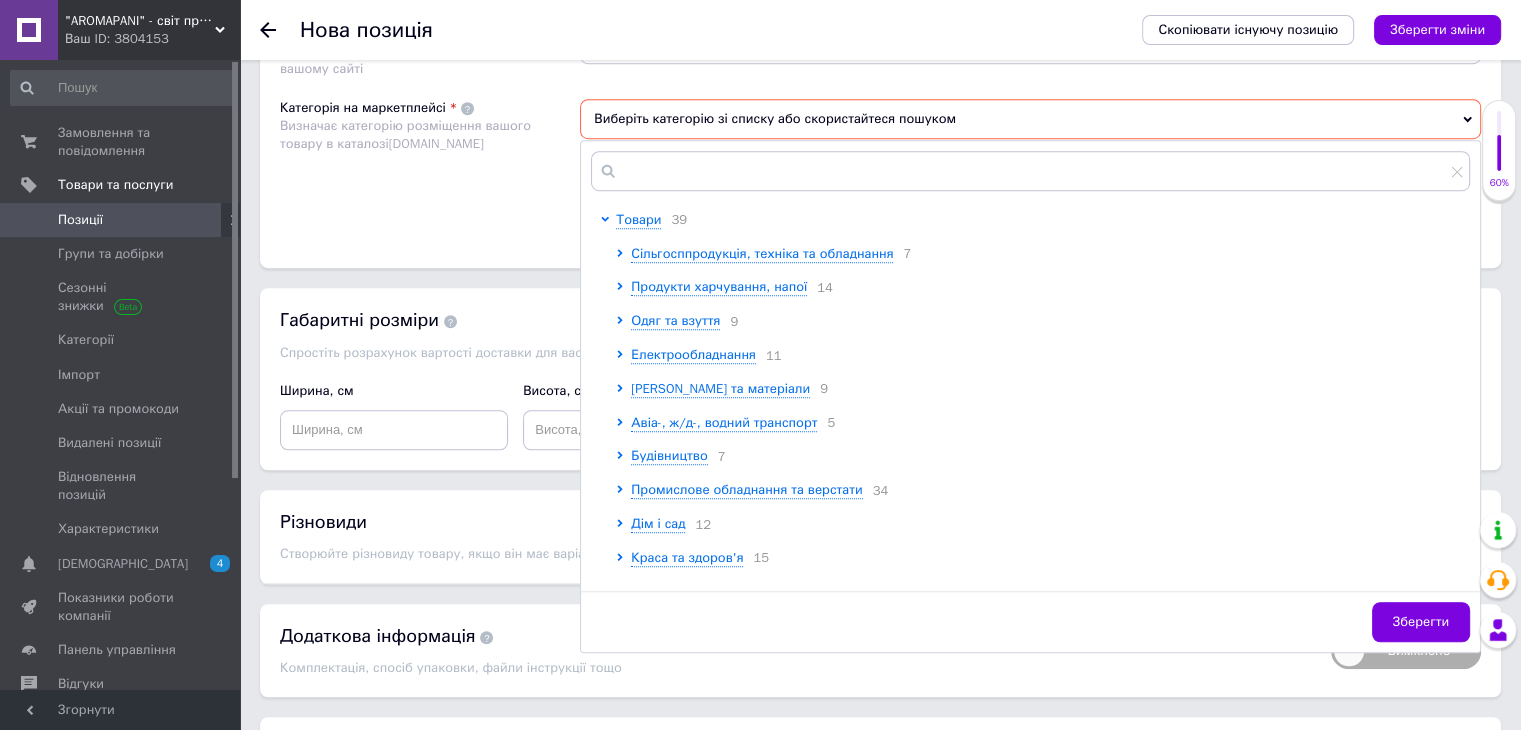scroll, scrollTop: 1400, scrollLeft: 0, axis: vertical 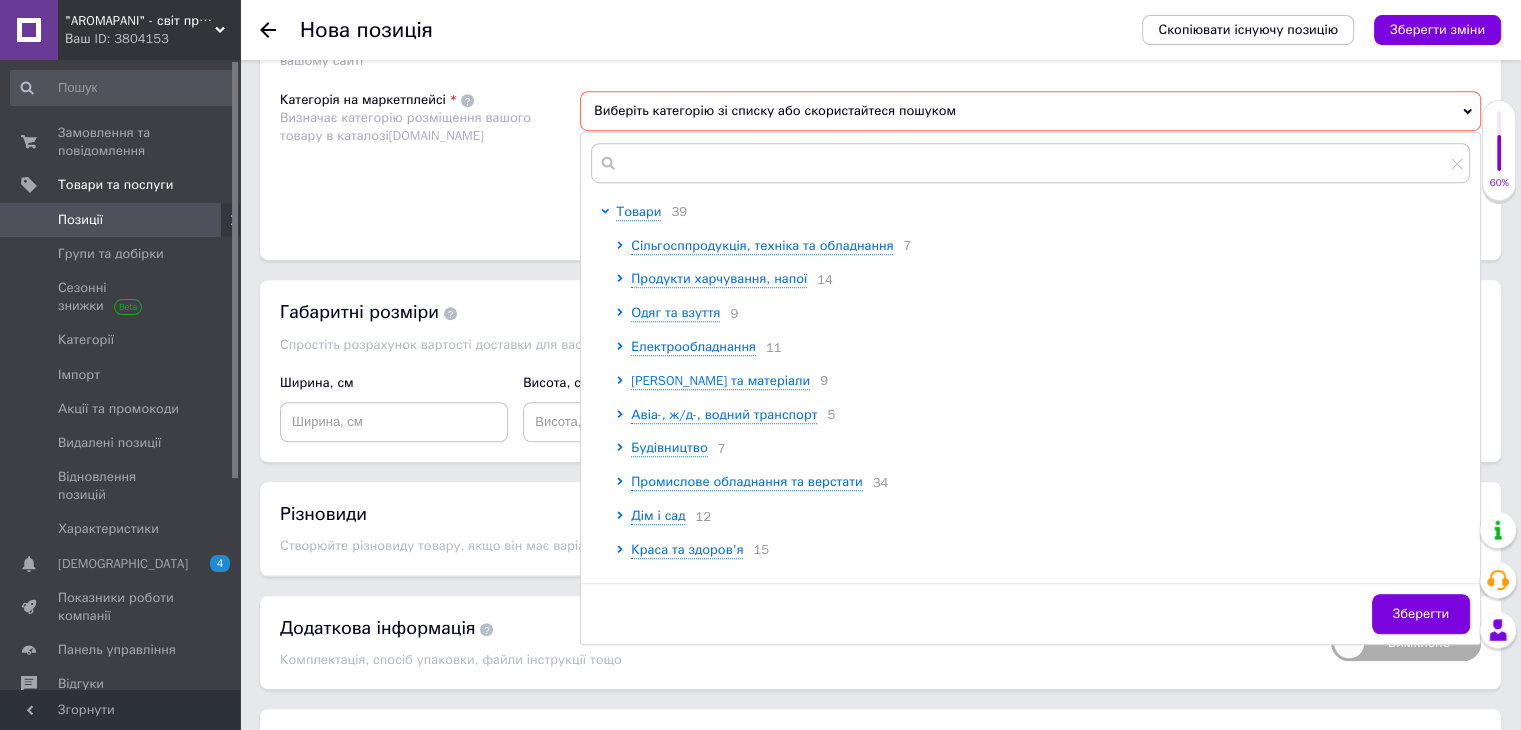 click at bounding box center (623, 550) 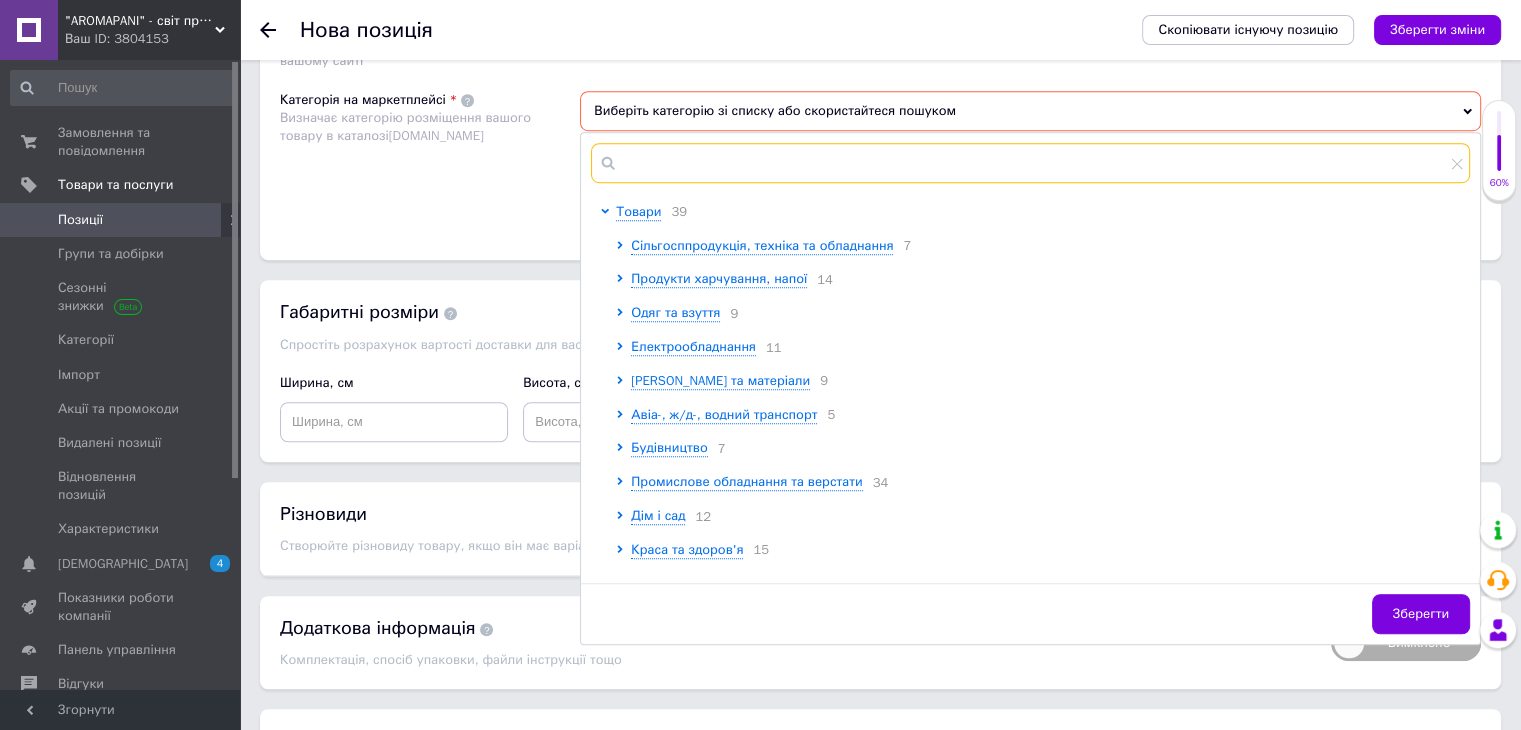 click at bounding box center (1030, 163) 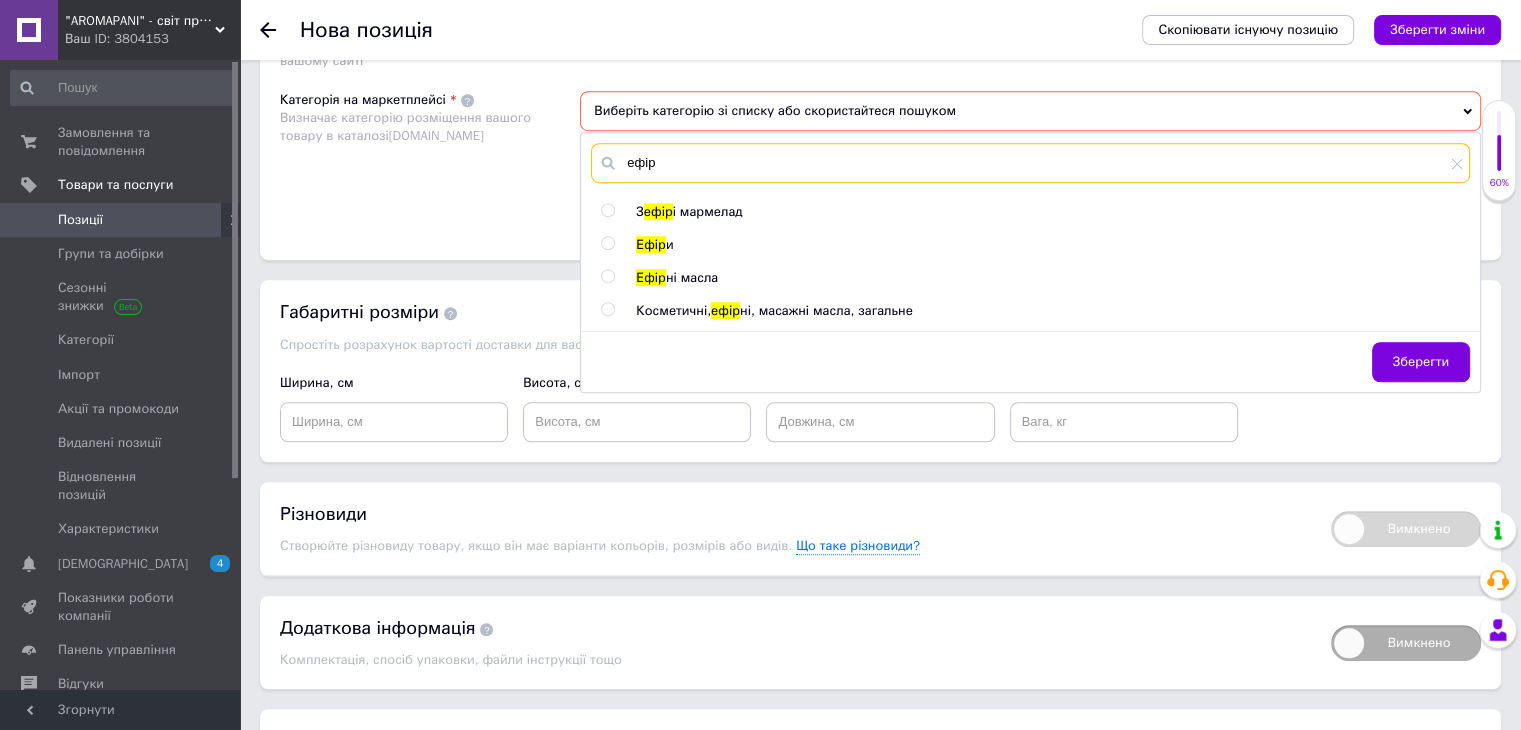 type on "ефір" 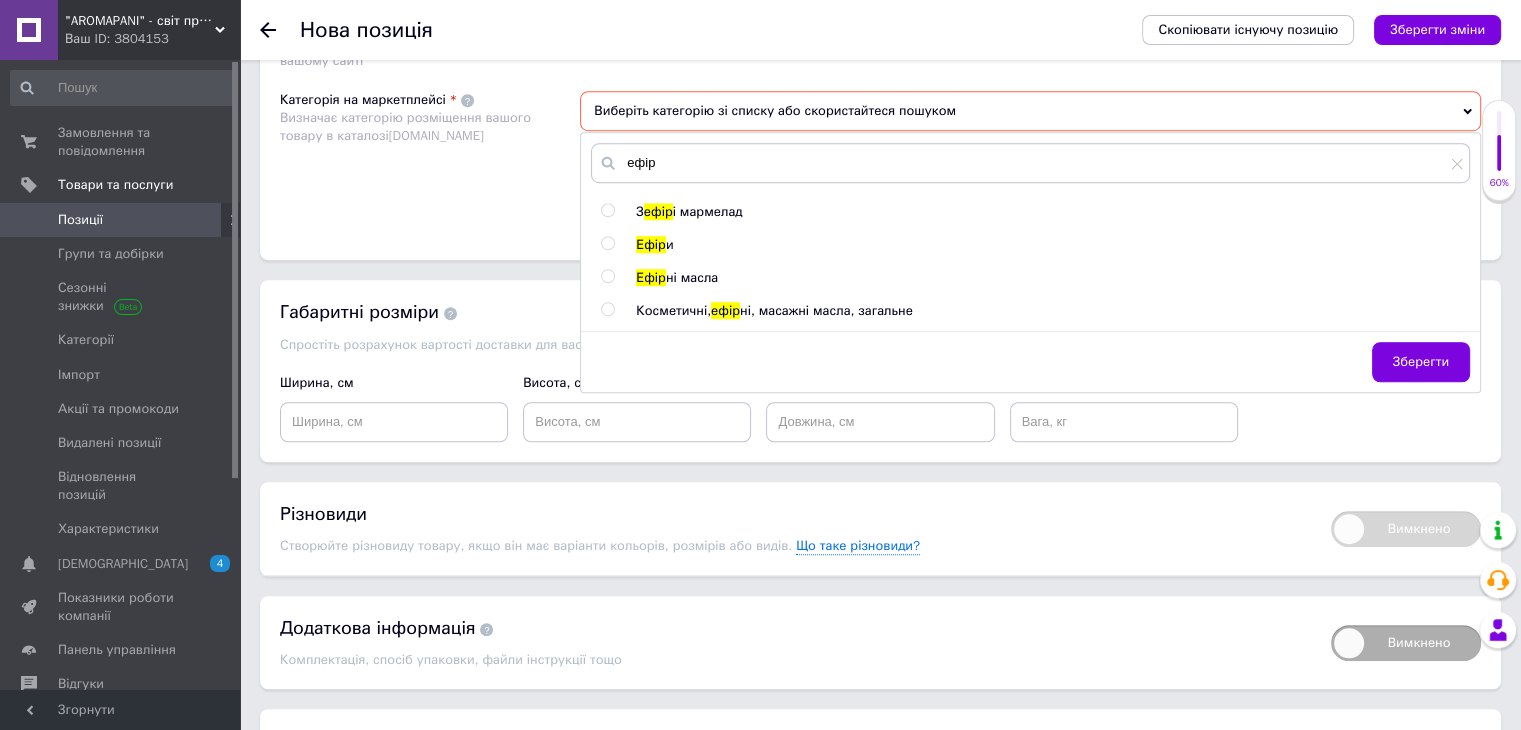 click at bounding box center [607, 276] 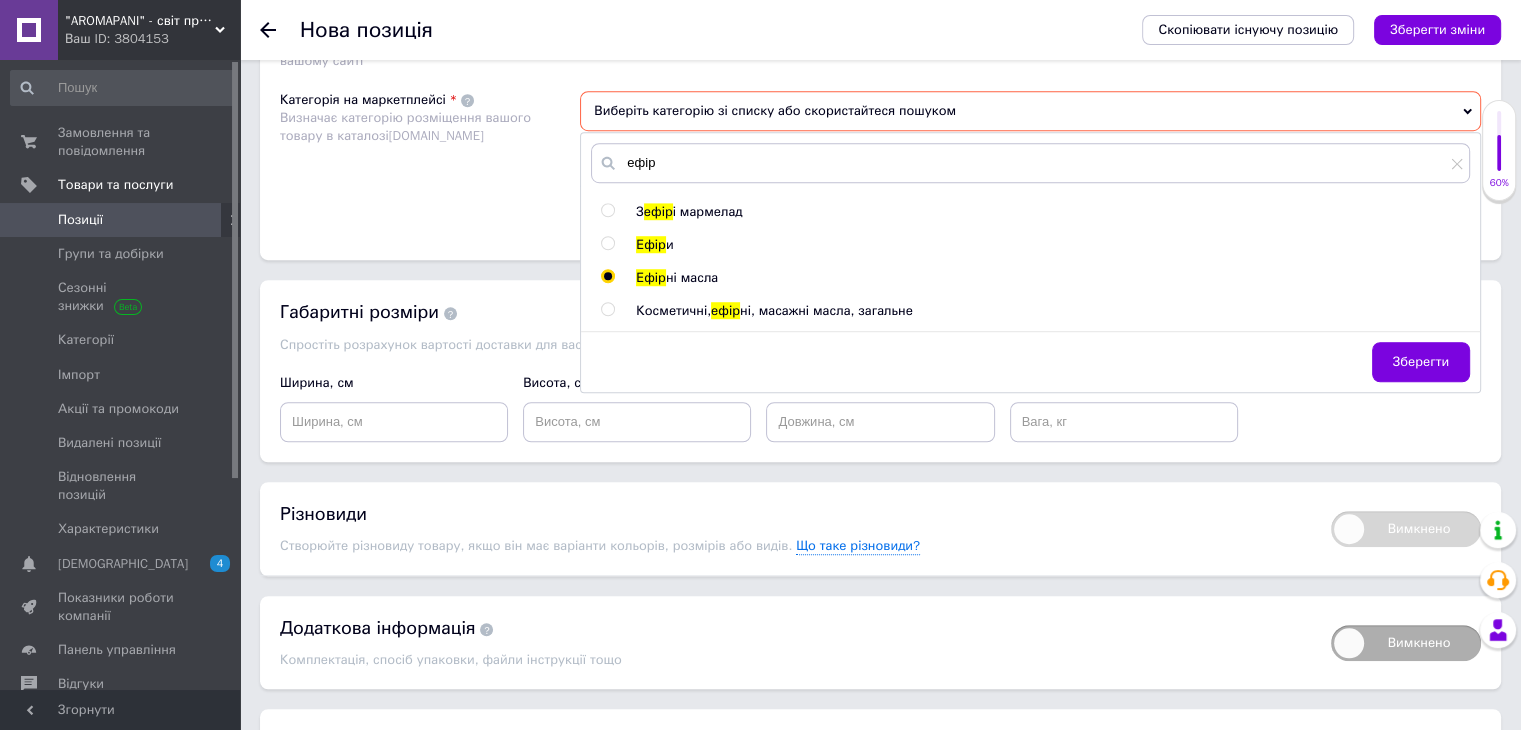 radio on "true" 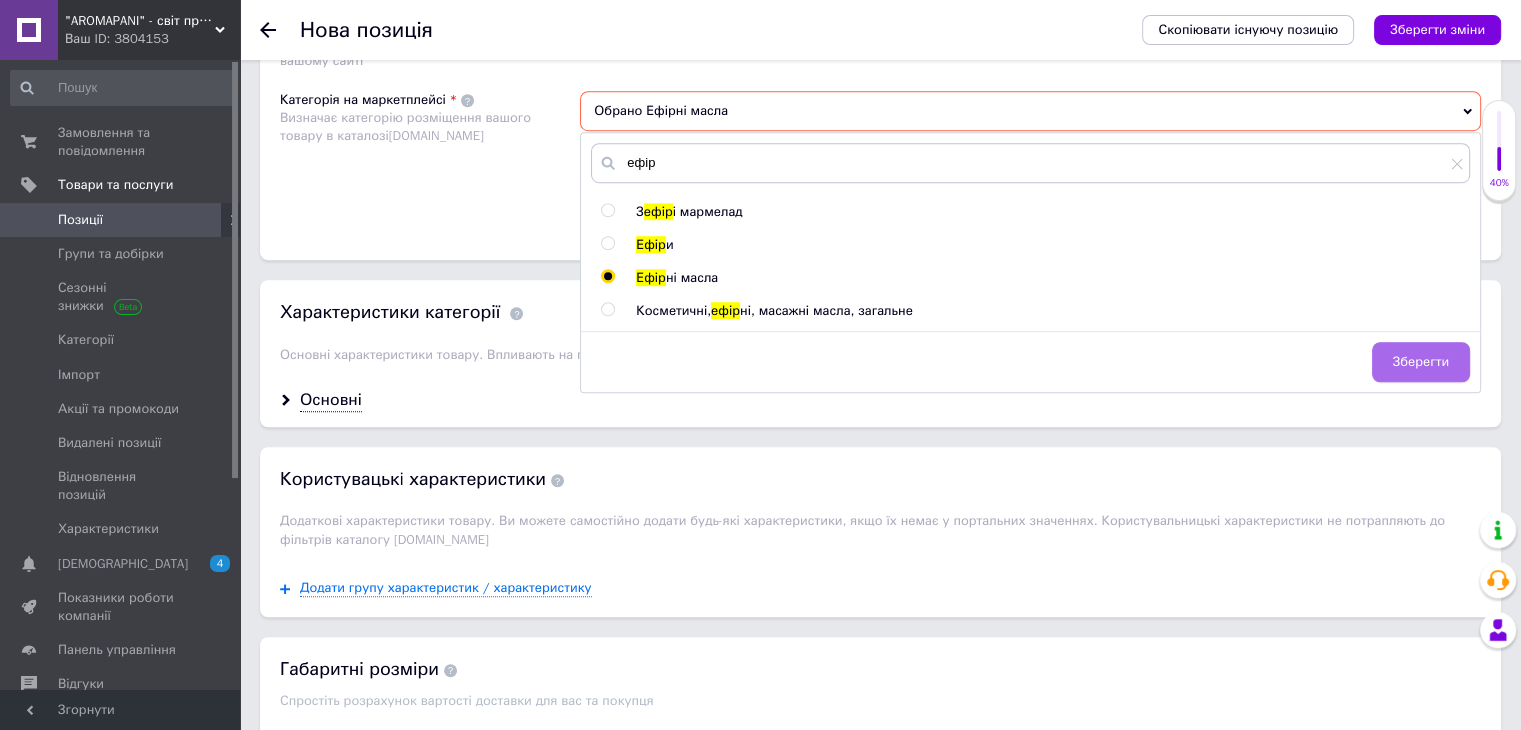 click on "Зберегти" at bounding box center (1421, 362) 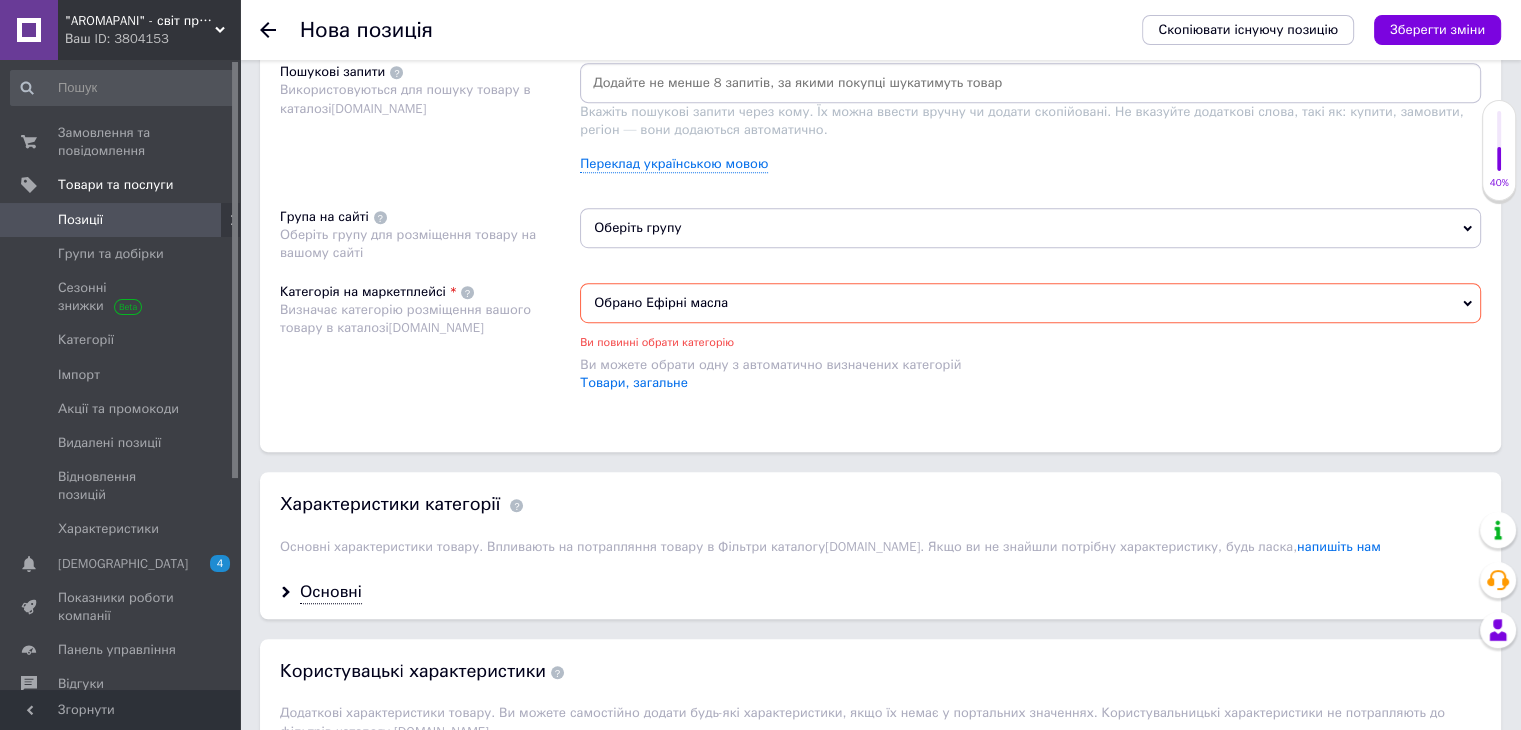 scroll, scrollTop: 1200, scrollLeft: 0, axis: vertical 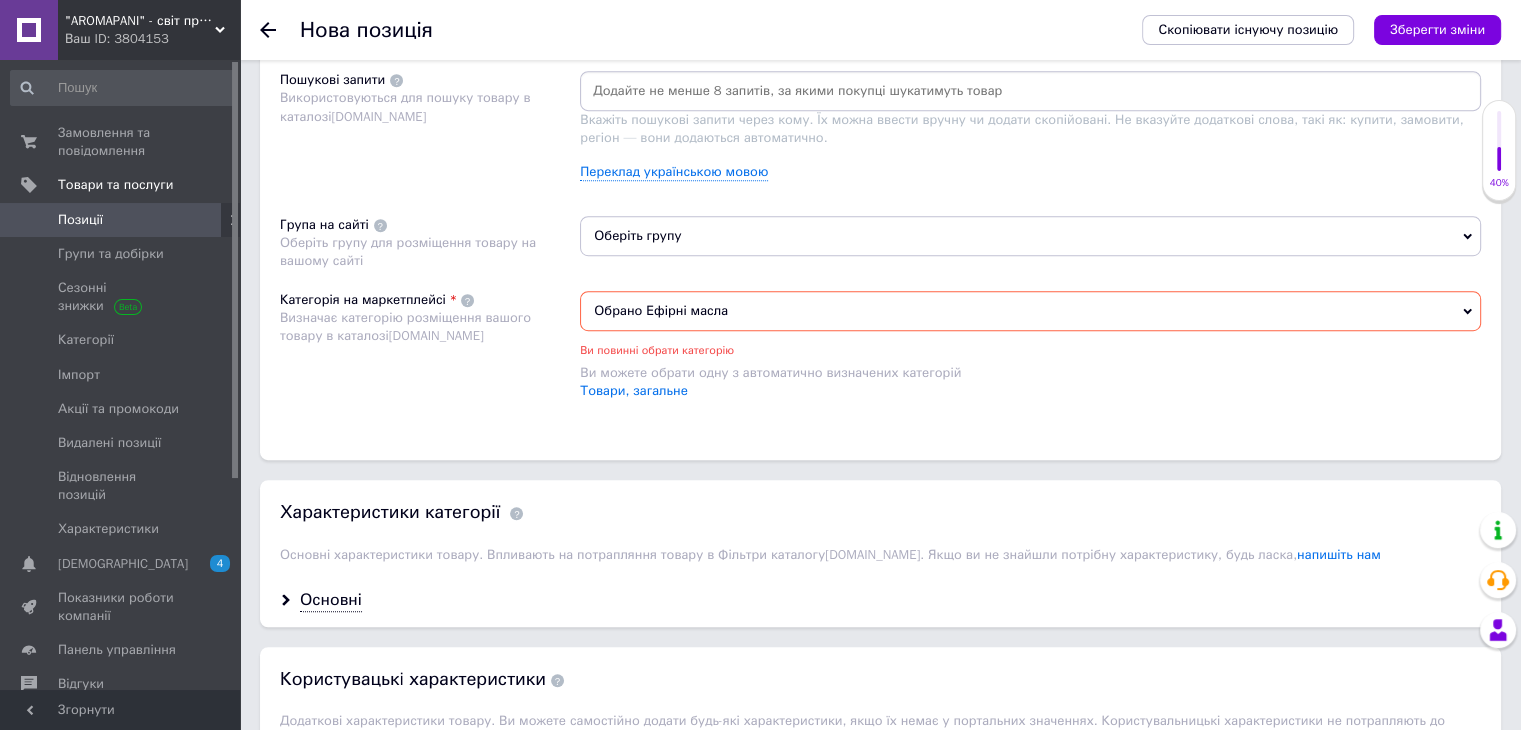 click on "Обрано Ефірні масла" at bounding box center (1030, 311) 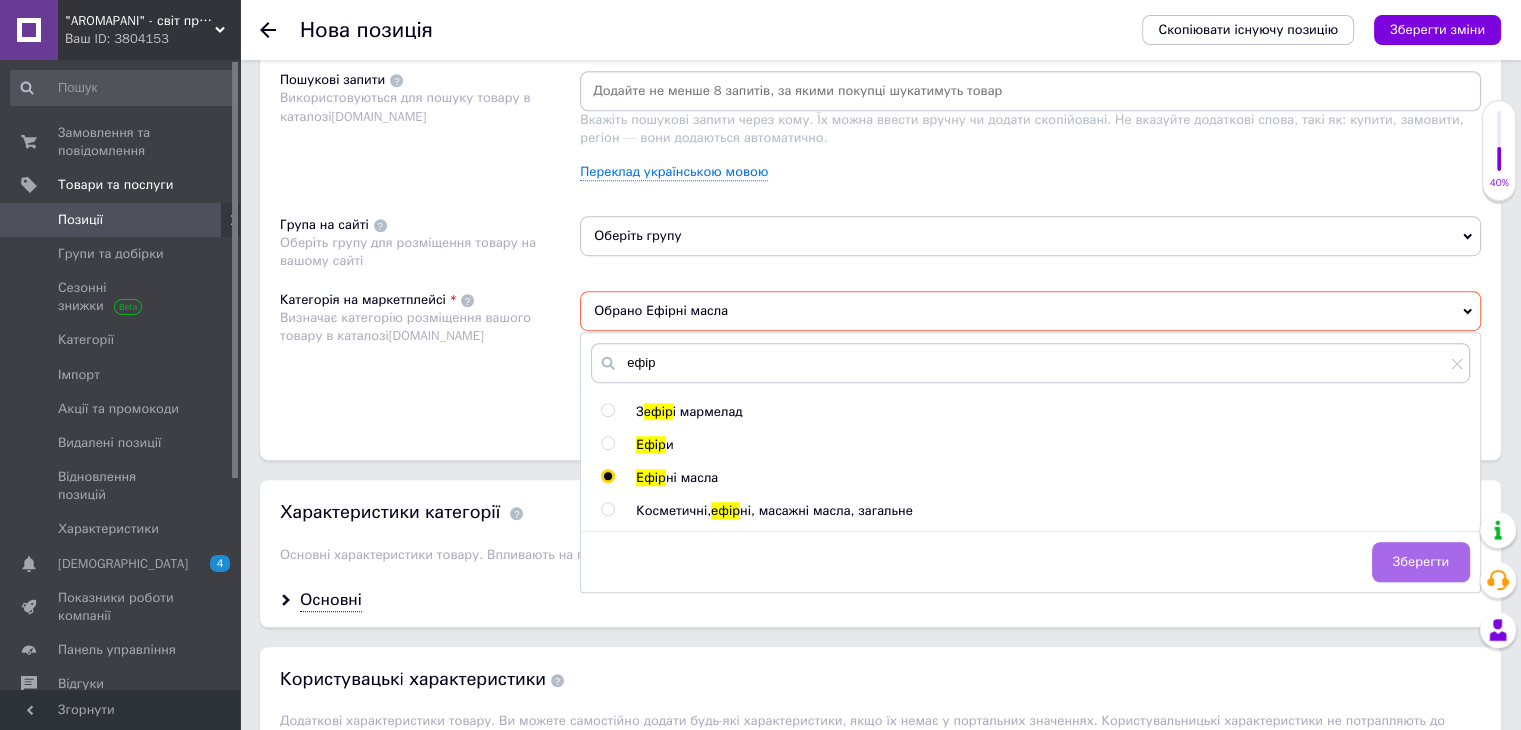 click on "Зберегти" at bounding box center (1421, 562) 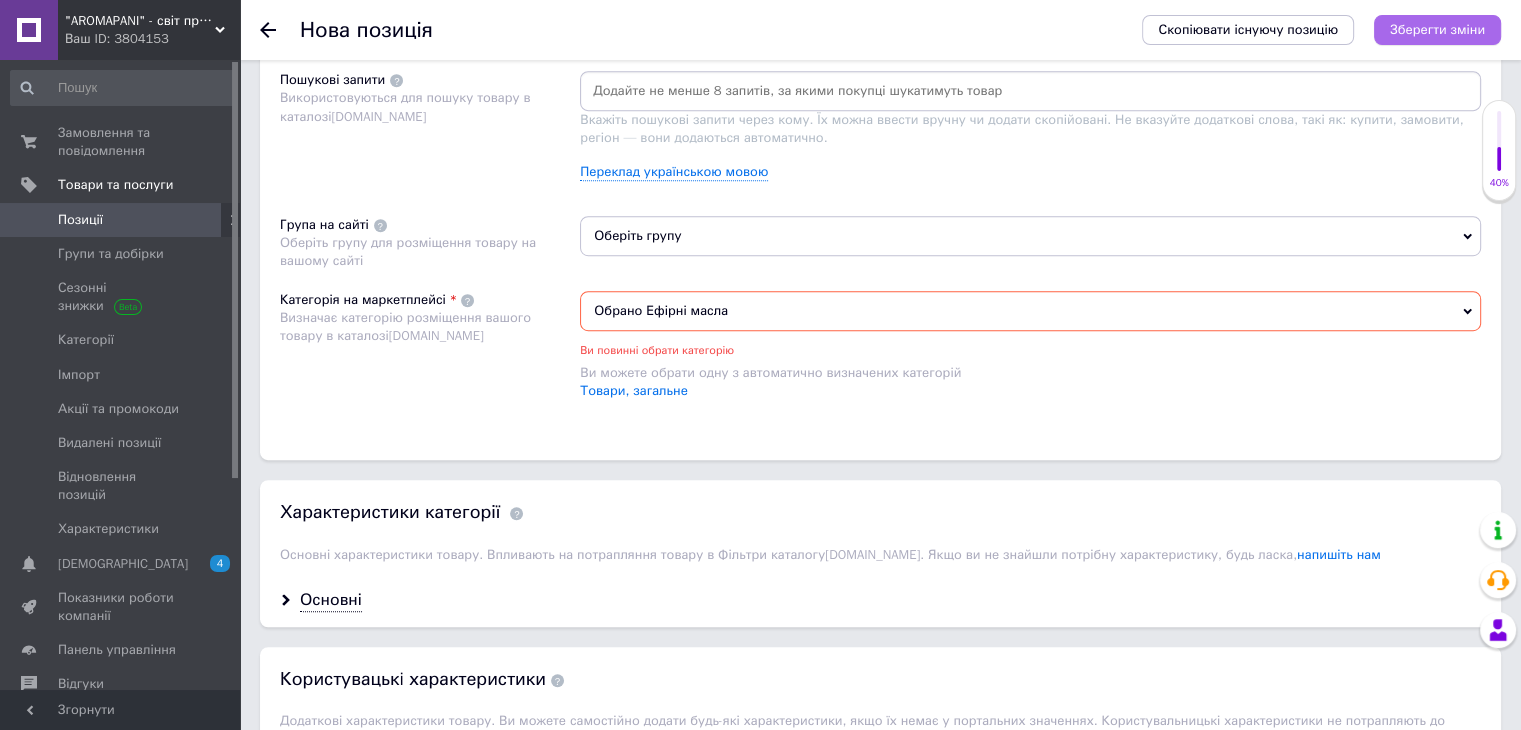 click on "Зберегти зміни" at bounding box center (1437, 29) 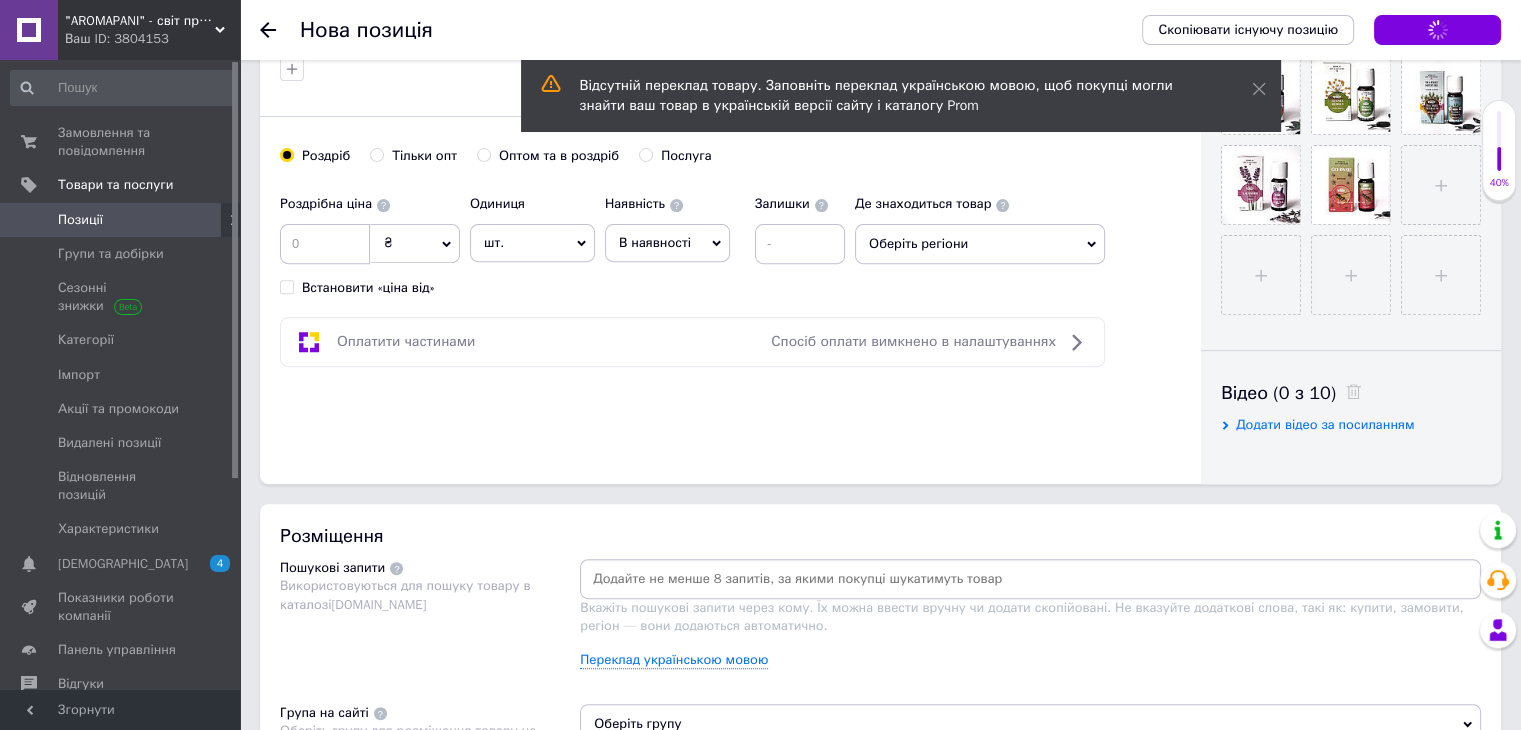 scroll, scrollTop: 700, scrollLeft: 0, axis: vertical 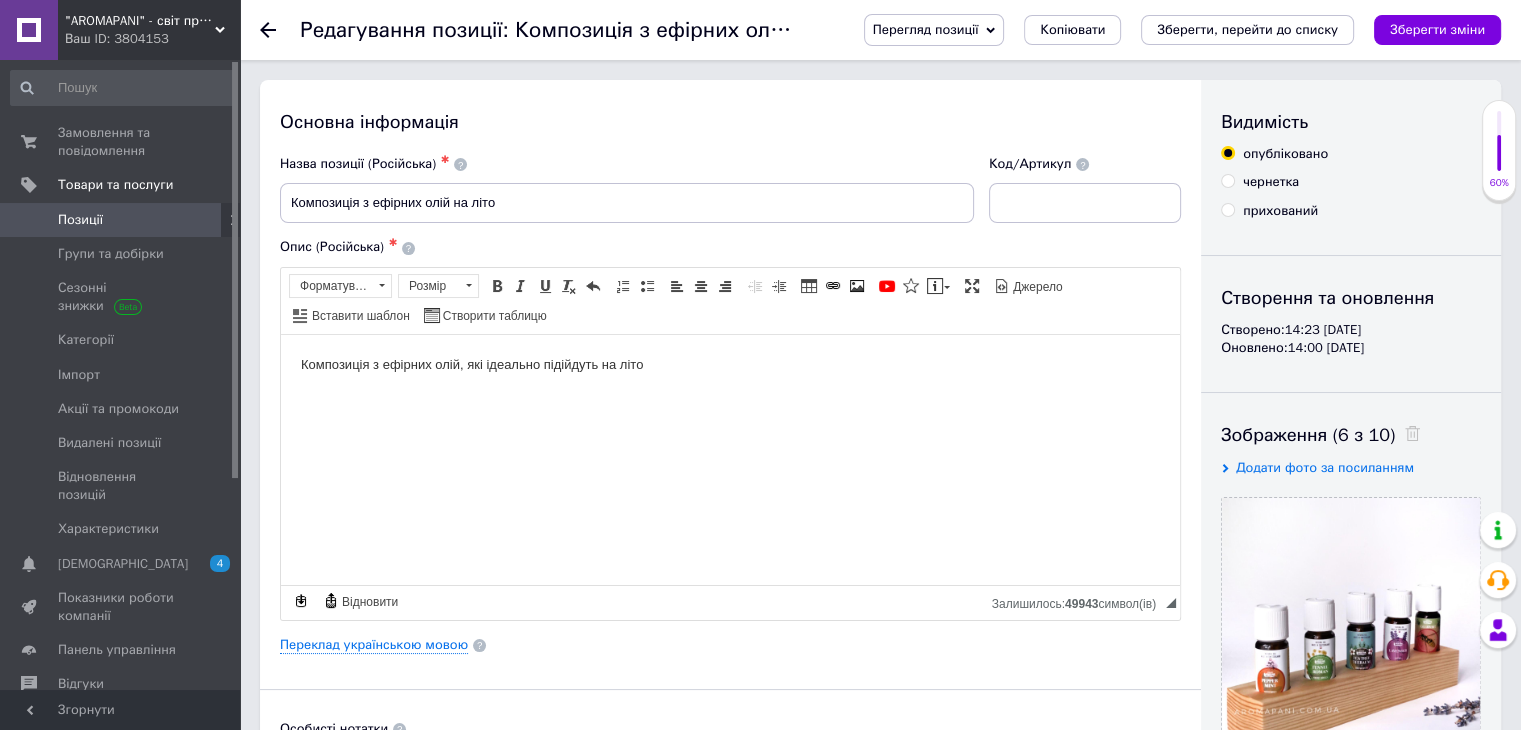 click on "Композиція з ефірних олій, які ідеально підійдуть на літо" at bounding box center [730, 364] 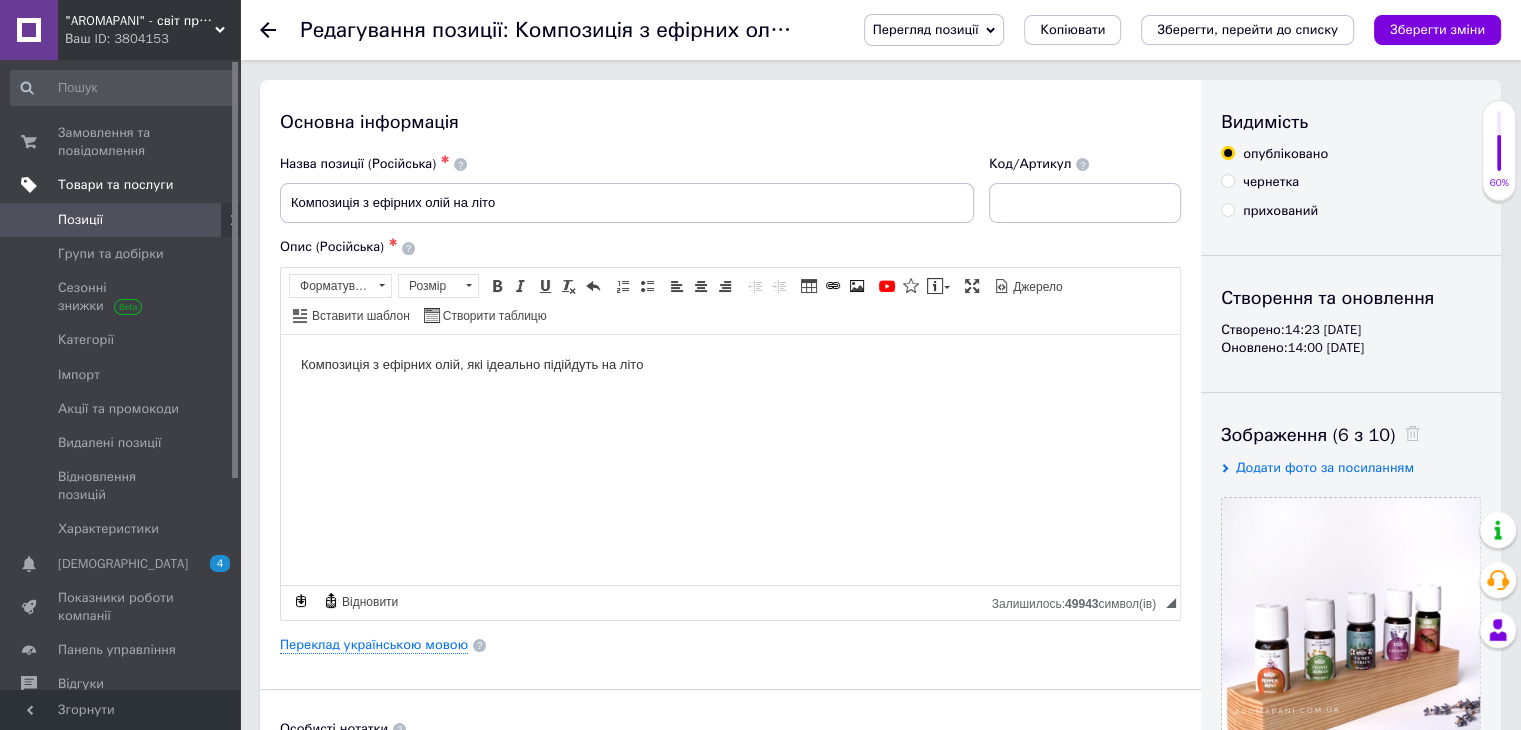 click on "Товари та послуги" at bounding box center (115, 185) 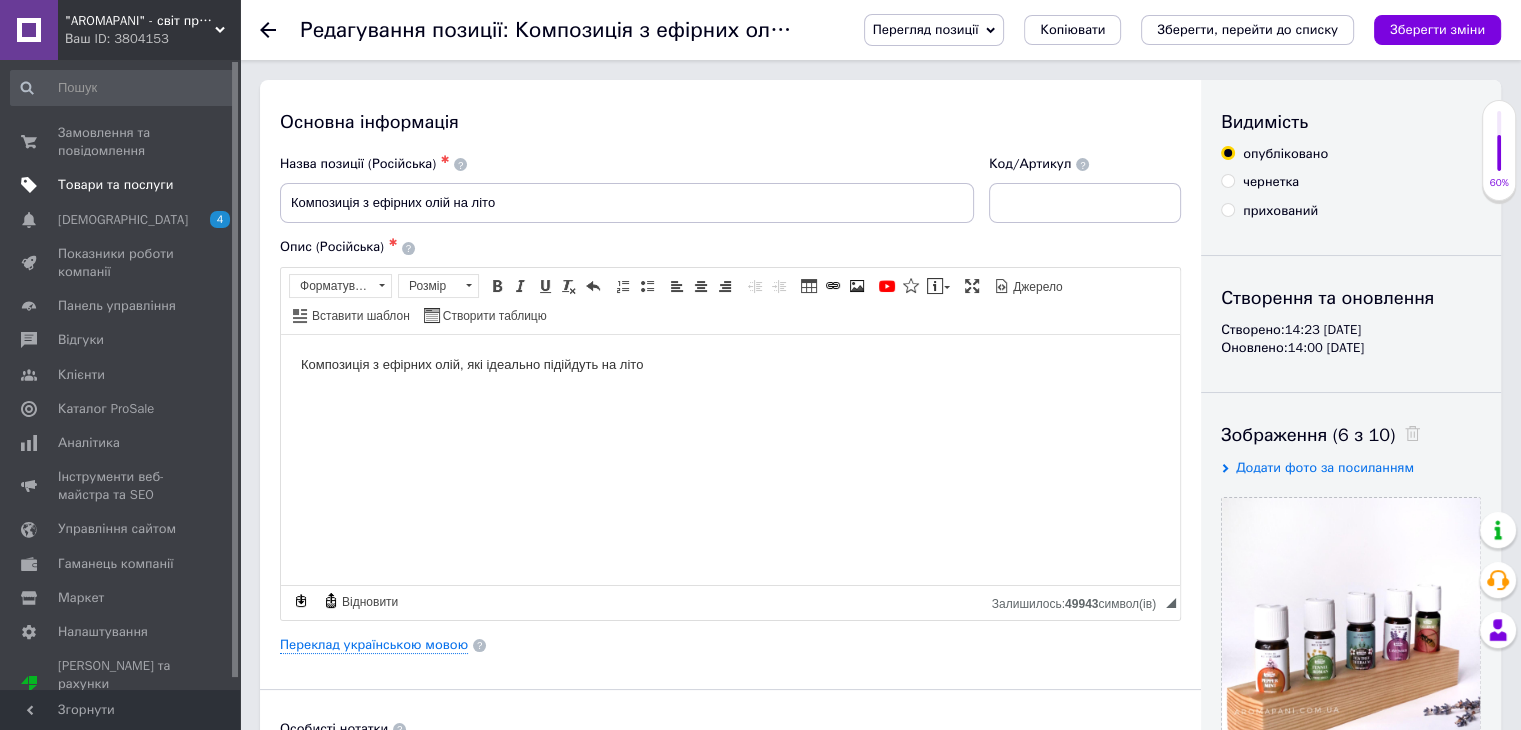 click on "Товари та послуги" at bounding box center [115, 185] 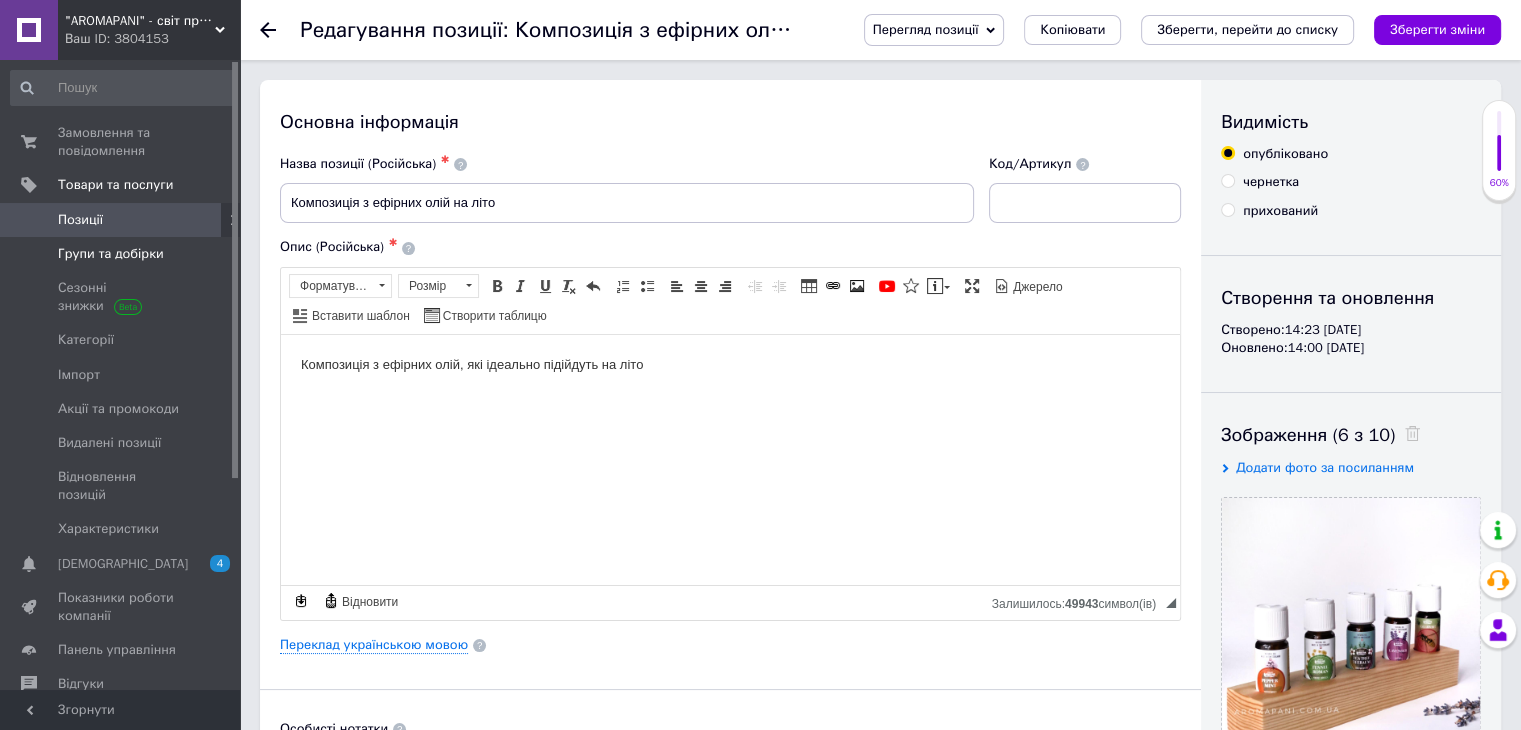 click on "Групи та добірки" at bounding box center (111, 254) 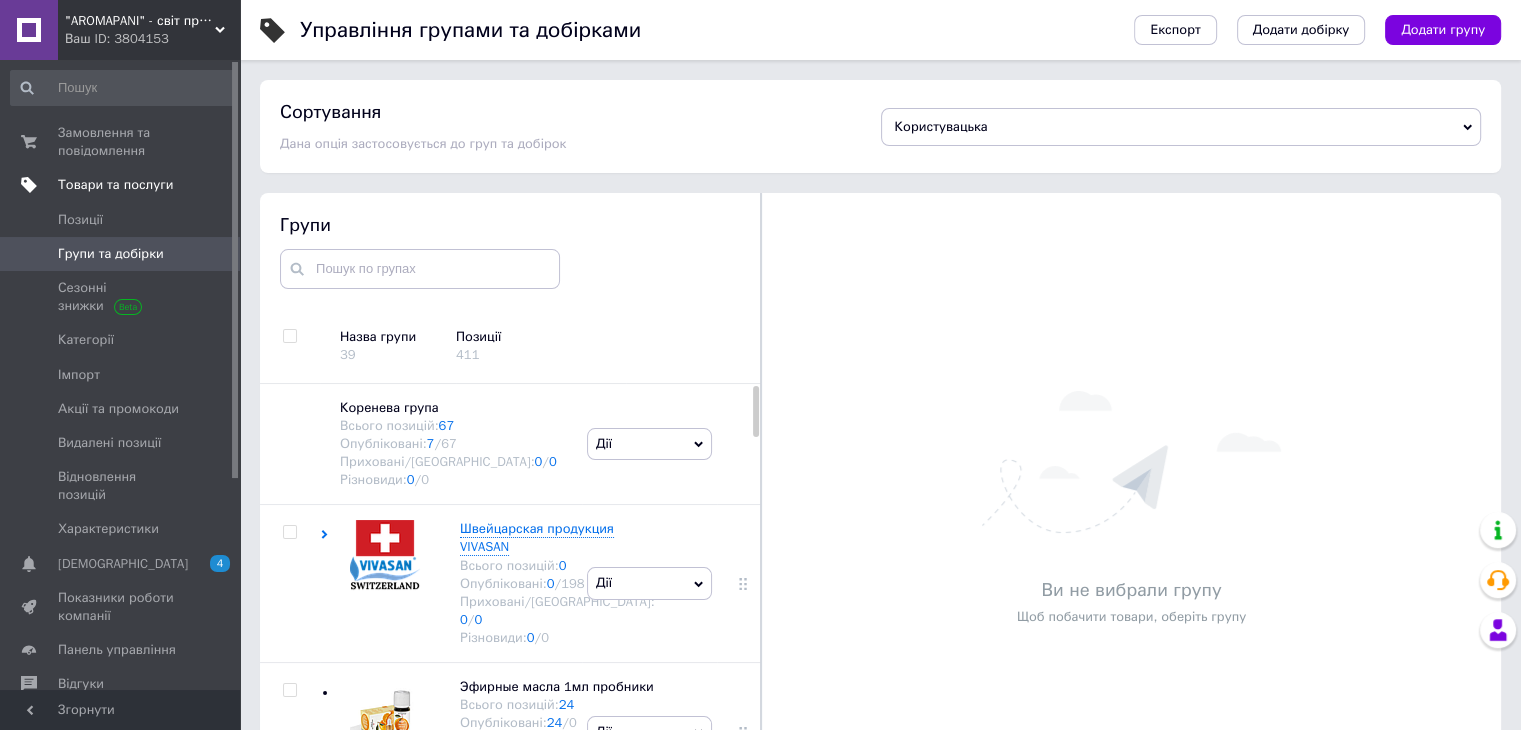 click on "Товари та послуги" at bounding box center (115, 185) 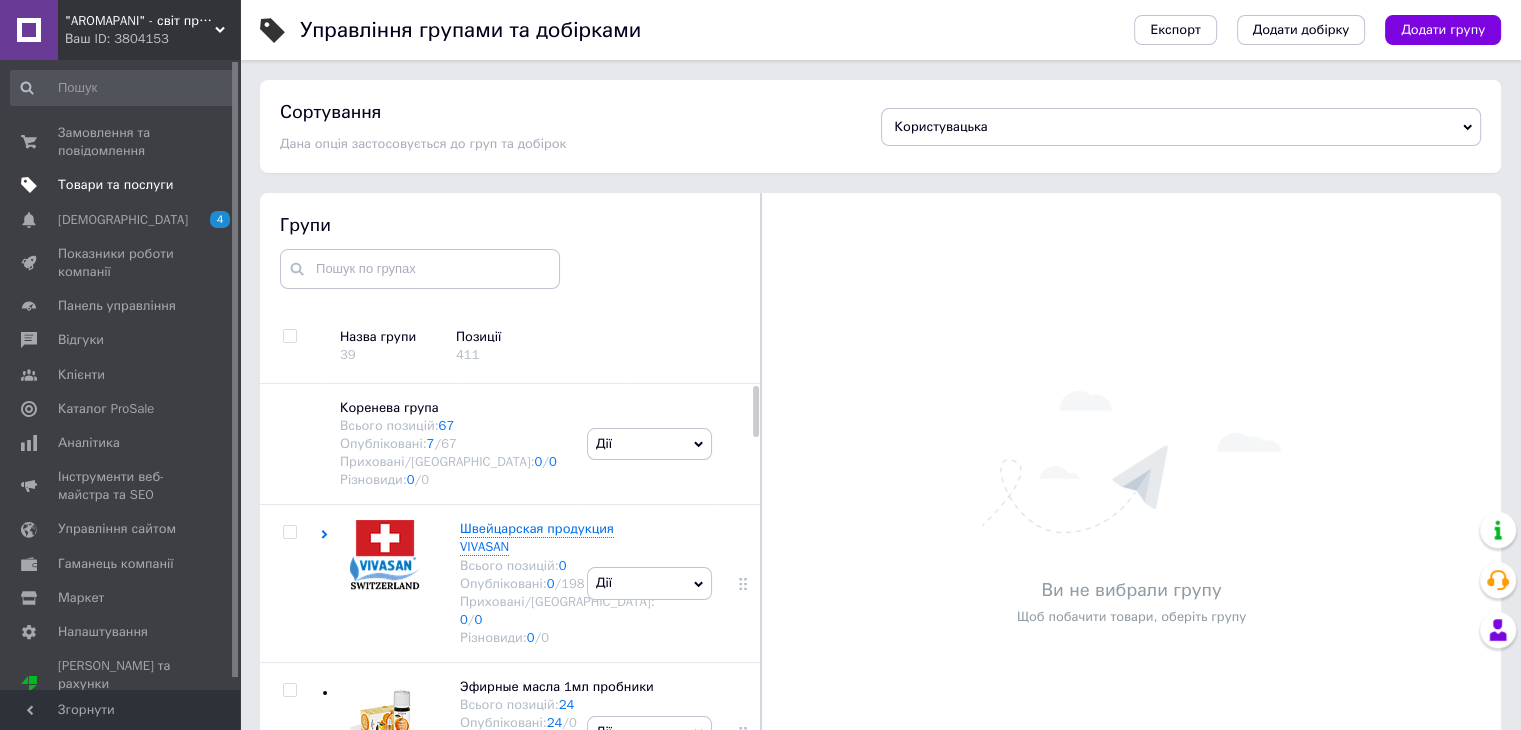 click 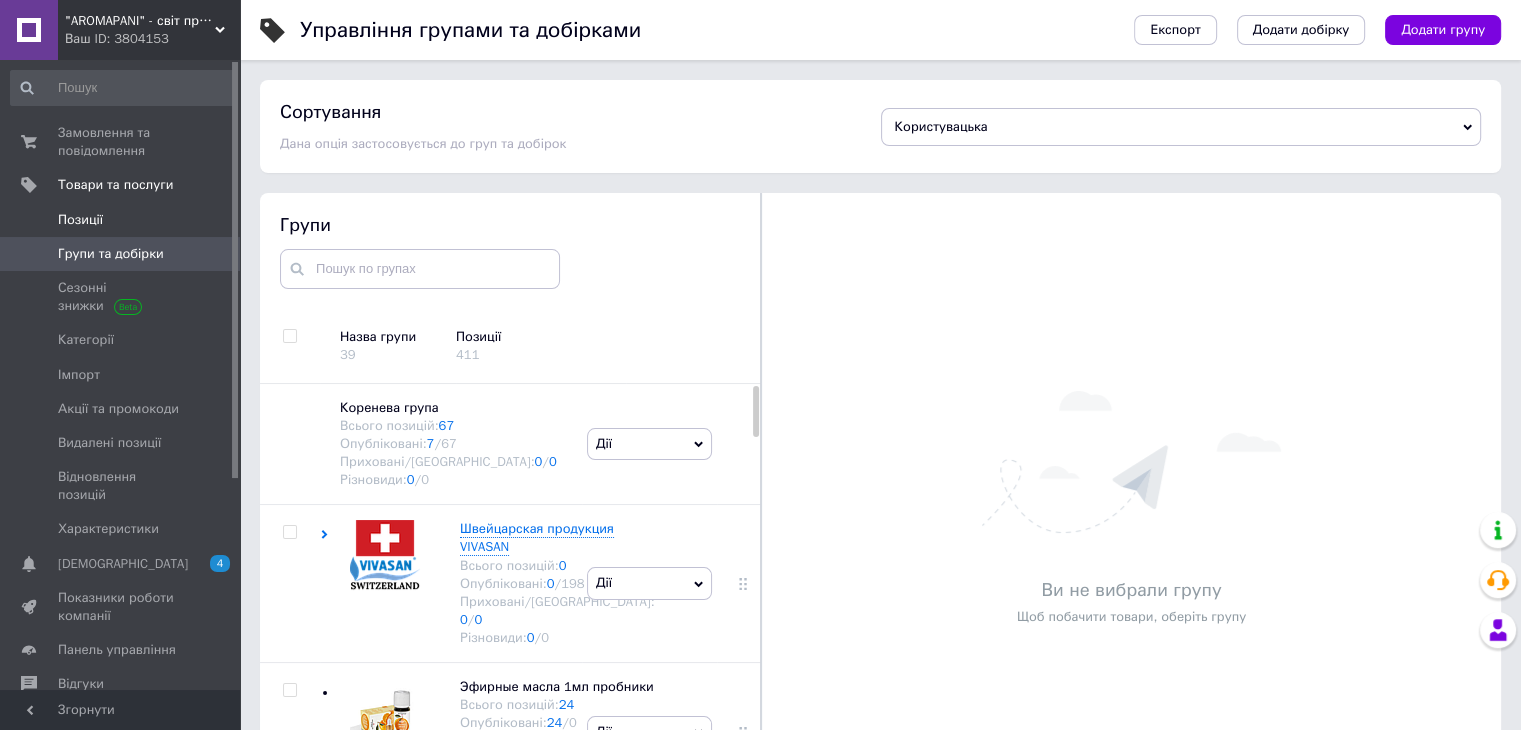 click on "Позиції" at bounding box center (80, 220) 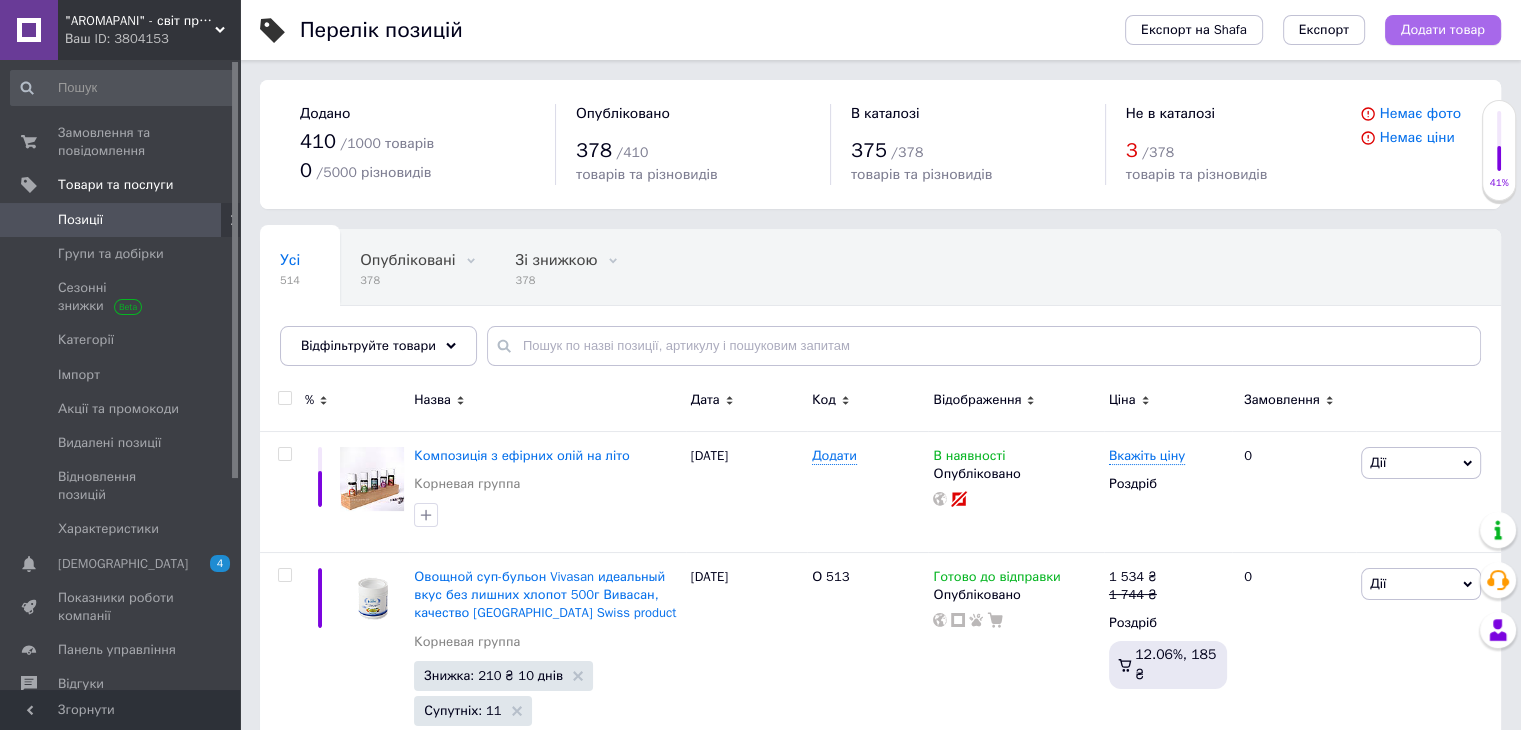 click on "Додати товар" at bounding box center (1443, 30) 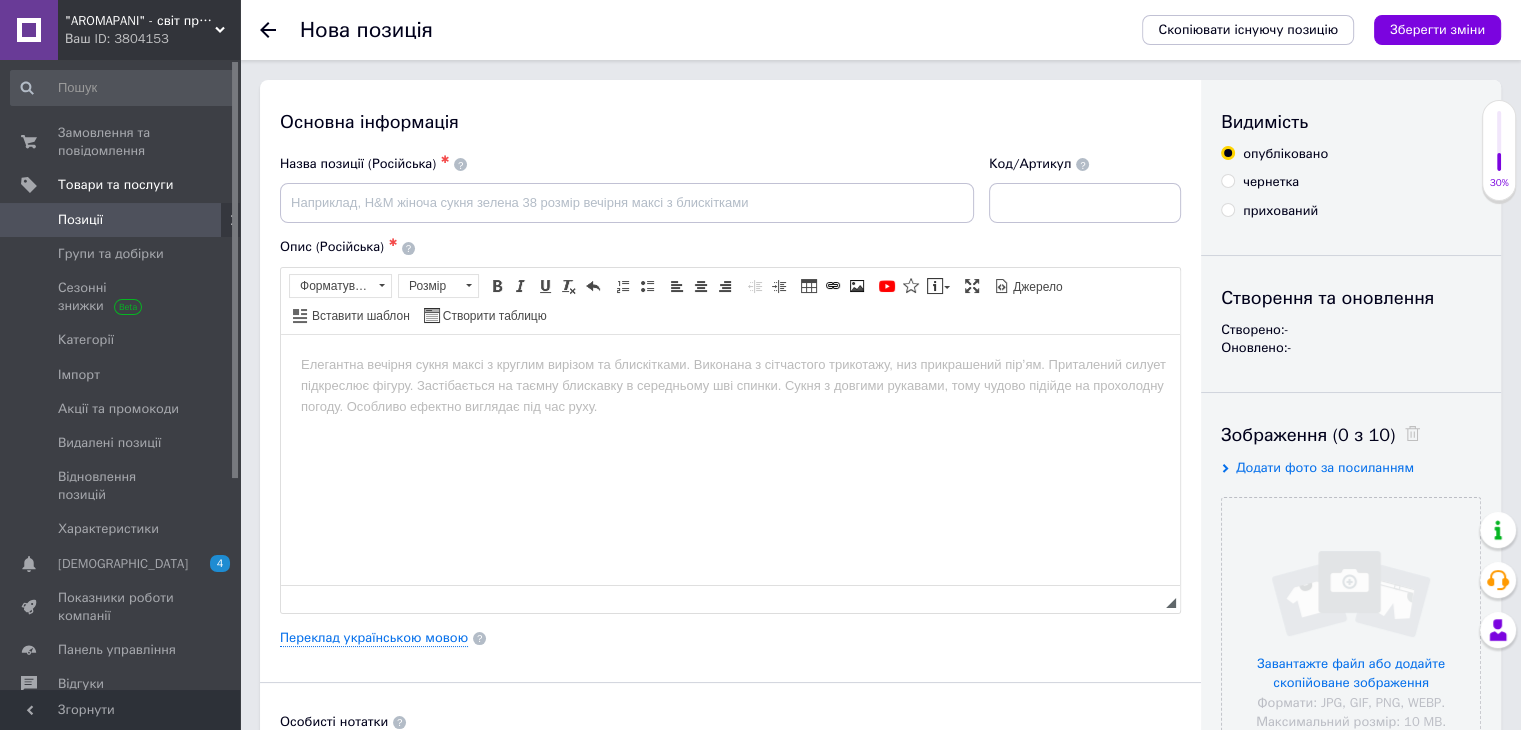 scroll, scrollTop: 0, scrollLeft: 0, axis: both 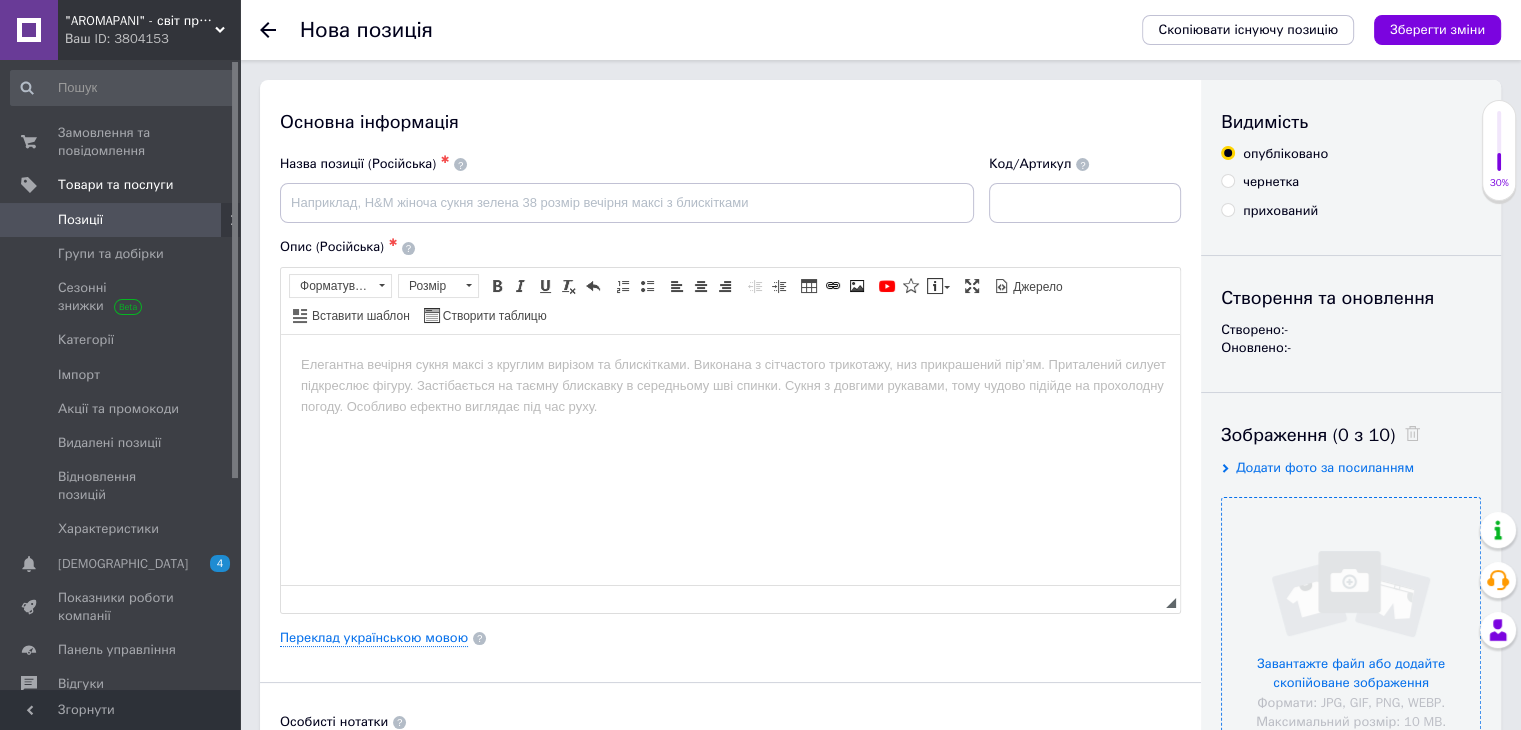 click at bounding box center (1351, 627) 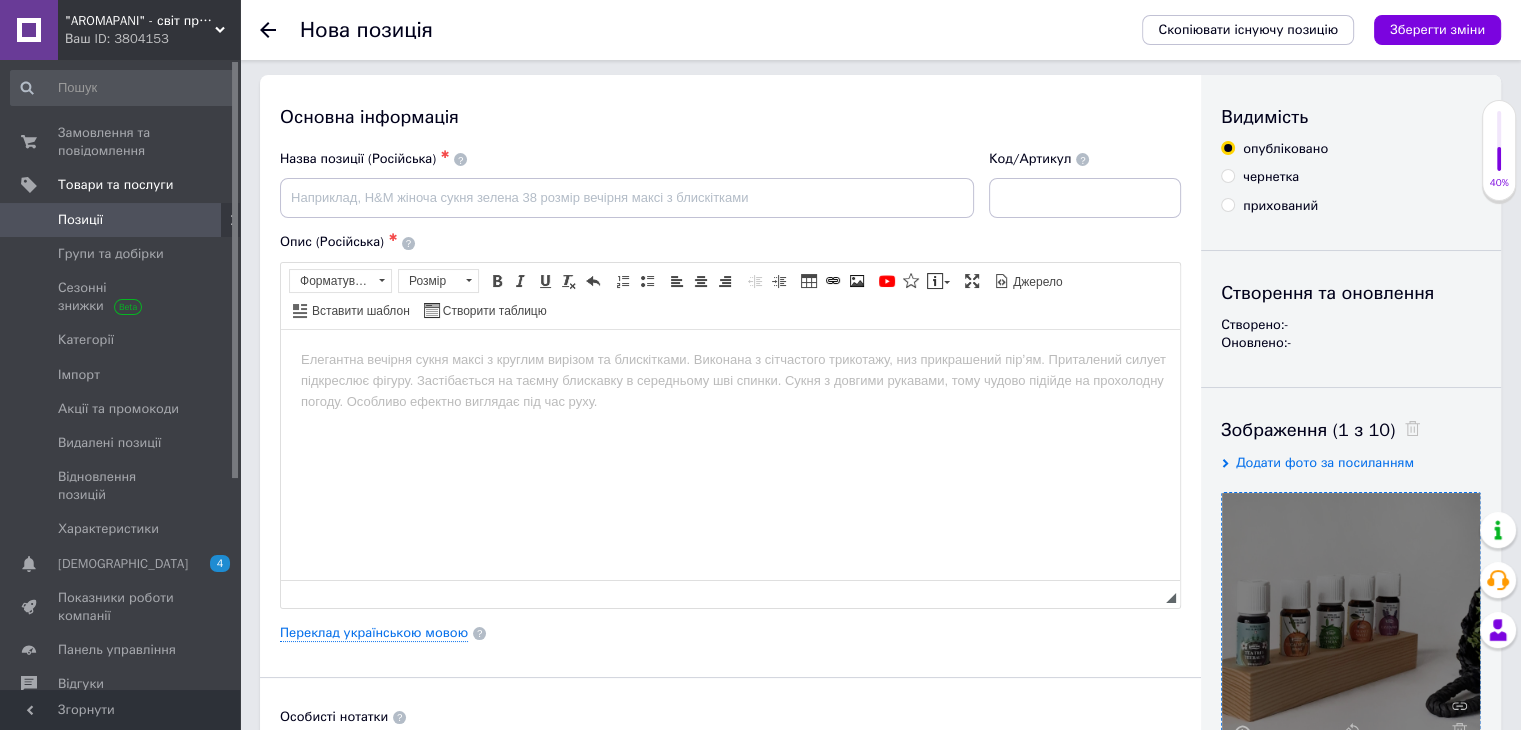 scroll, scrollTop: 0, scrollLeft: 0, axis: both 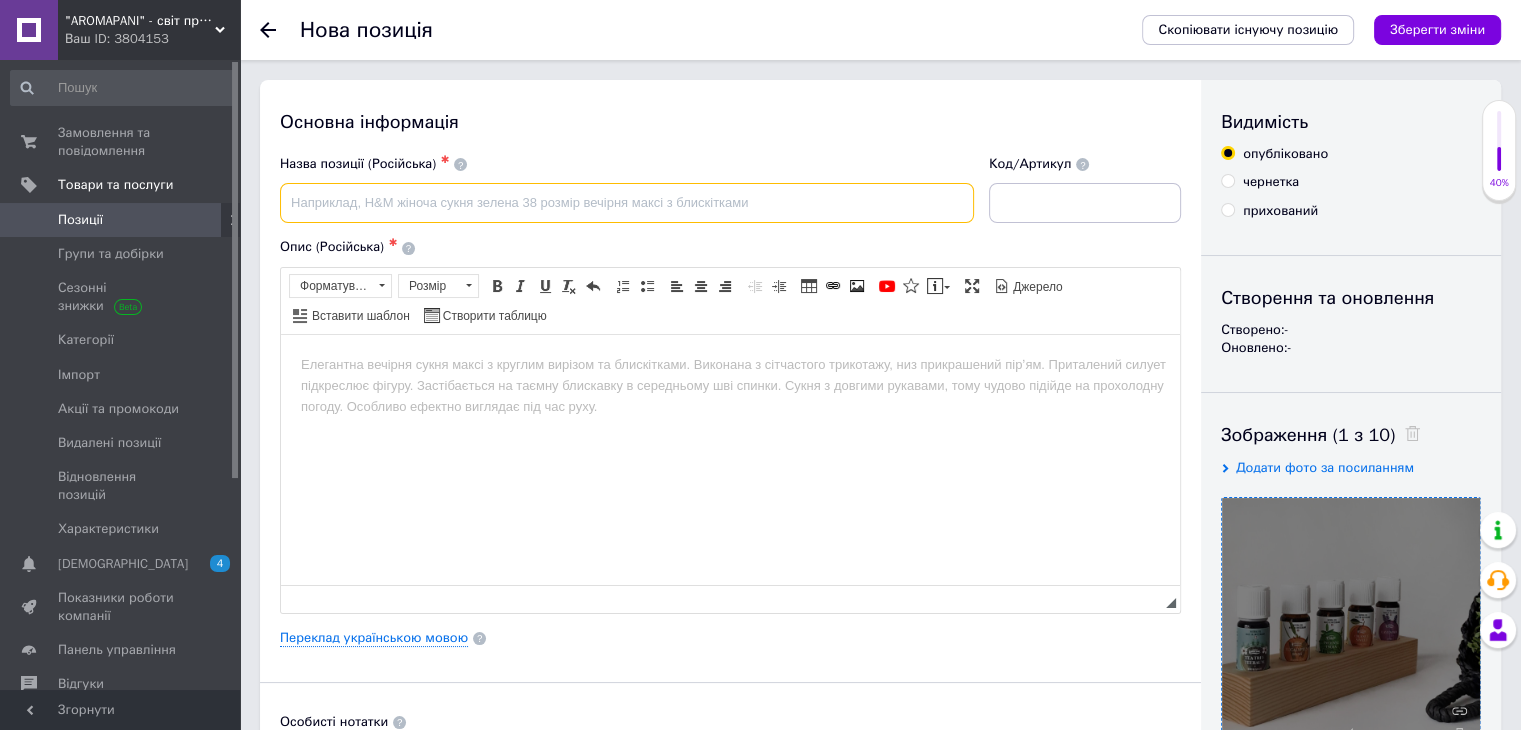 click at bounding box center (627, 203) 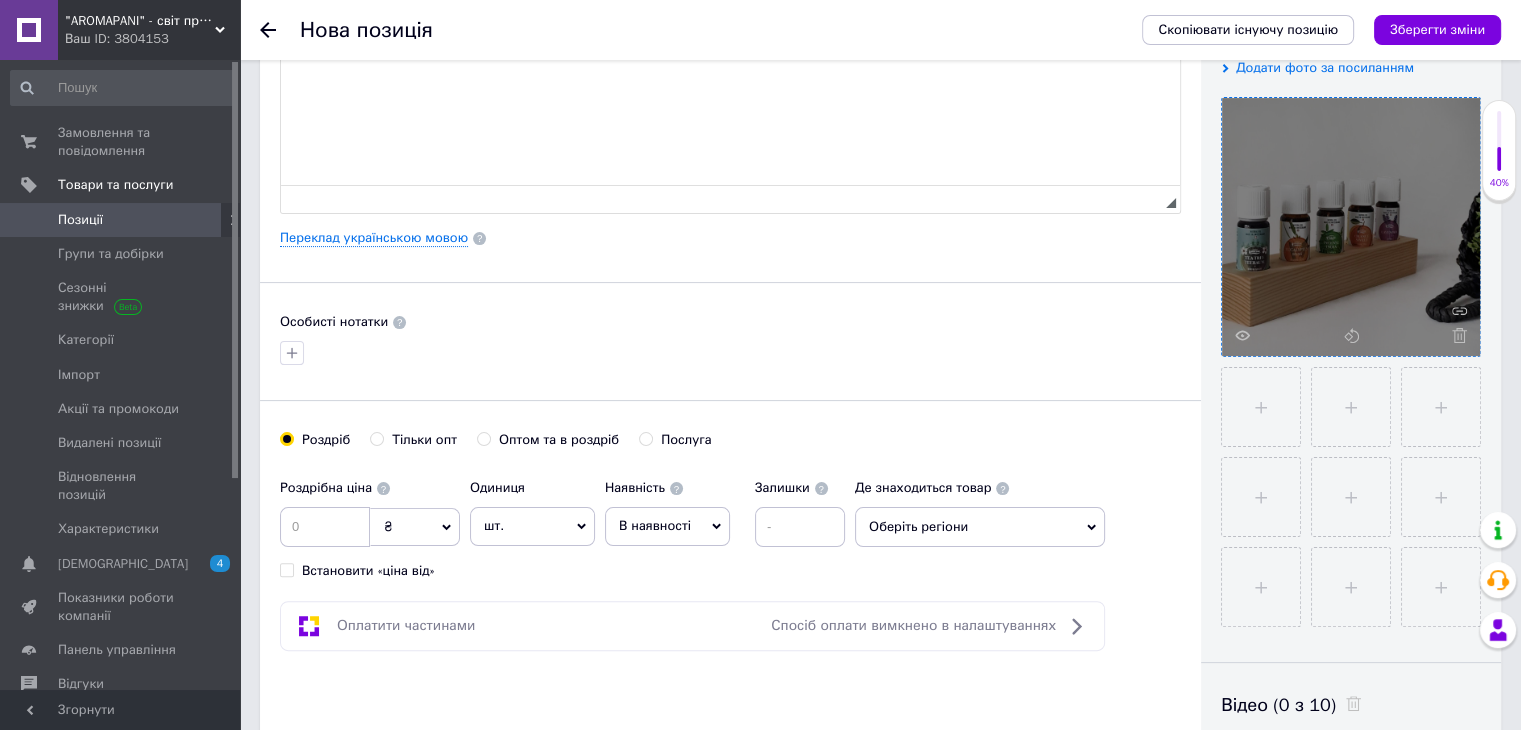 scroll, scrollTop: 100, scrollLeft: 0, axis: vertical 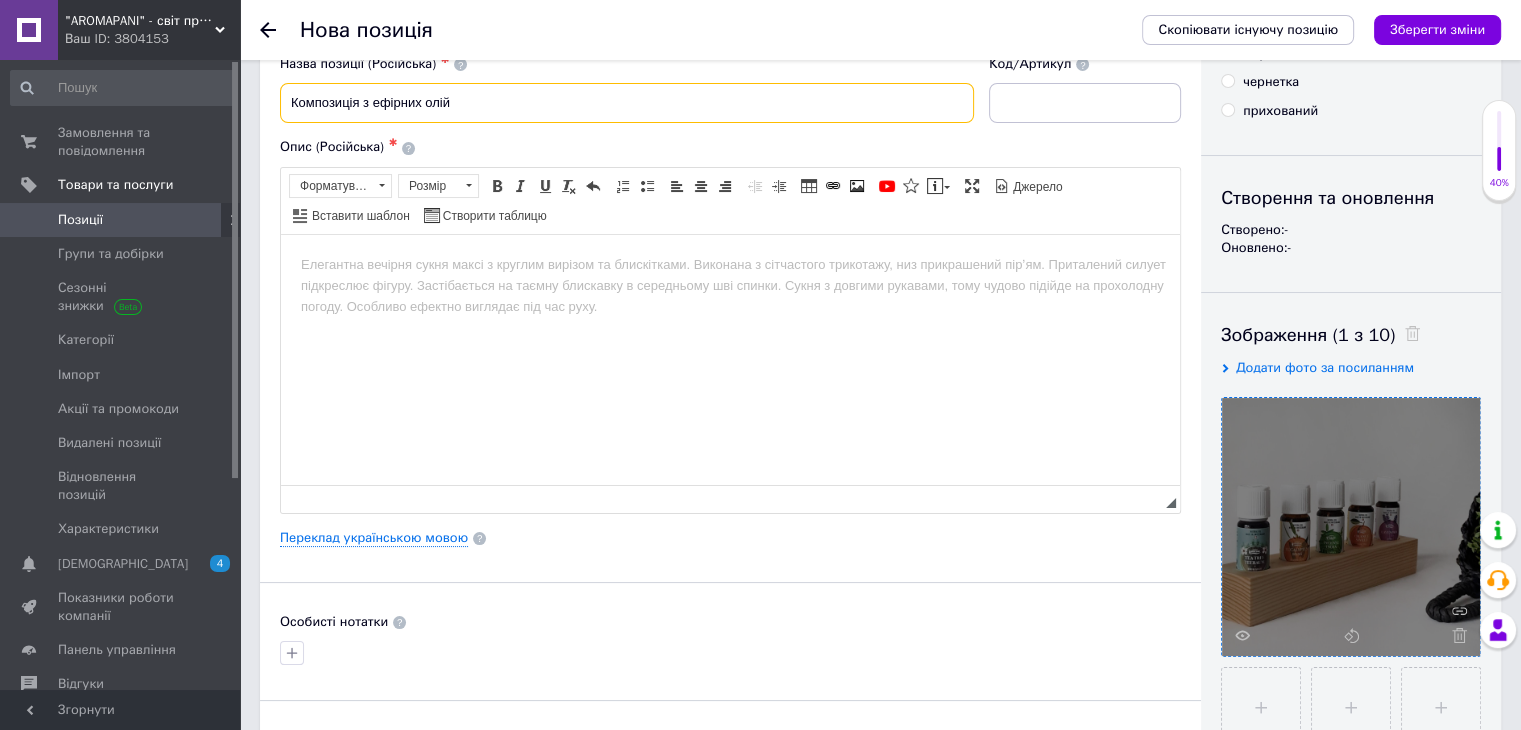 type on "Композиція з ефірних олій" 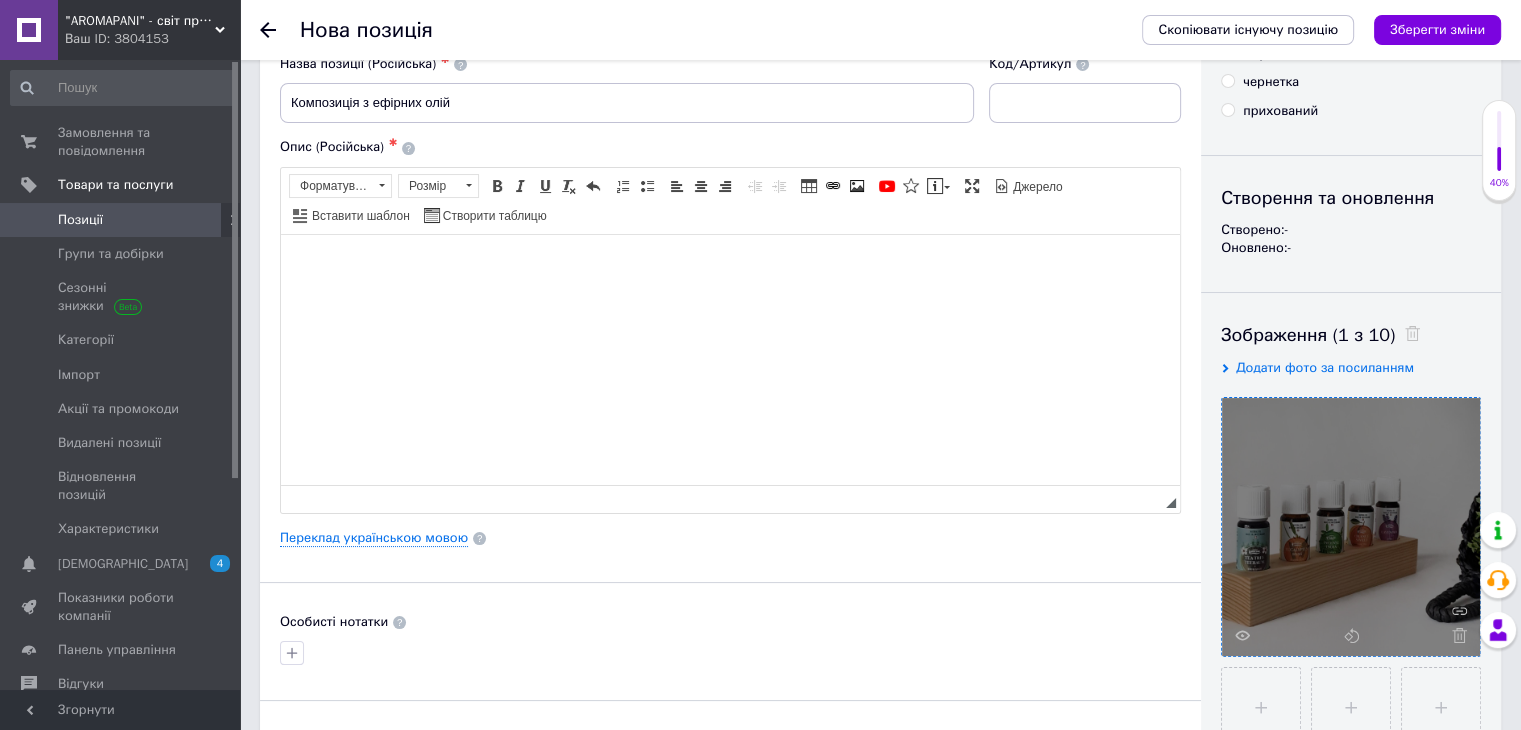 click at bounding box center [730, 264] 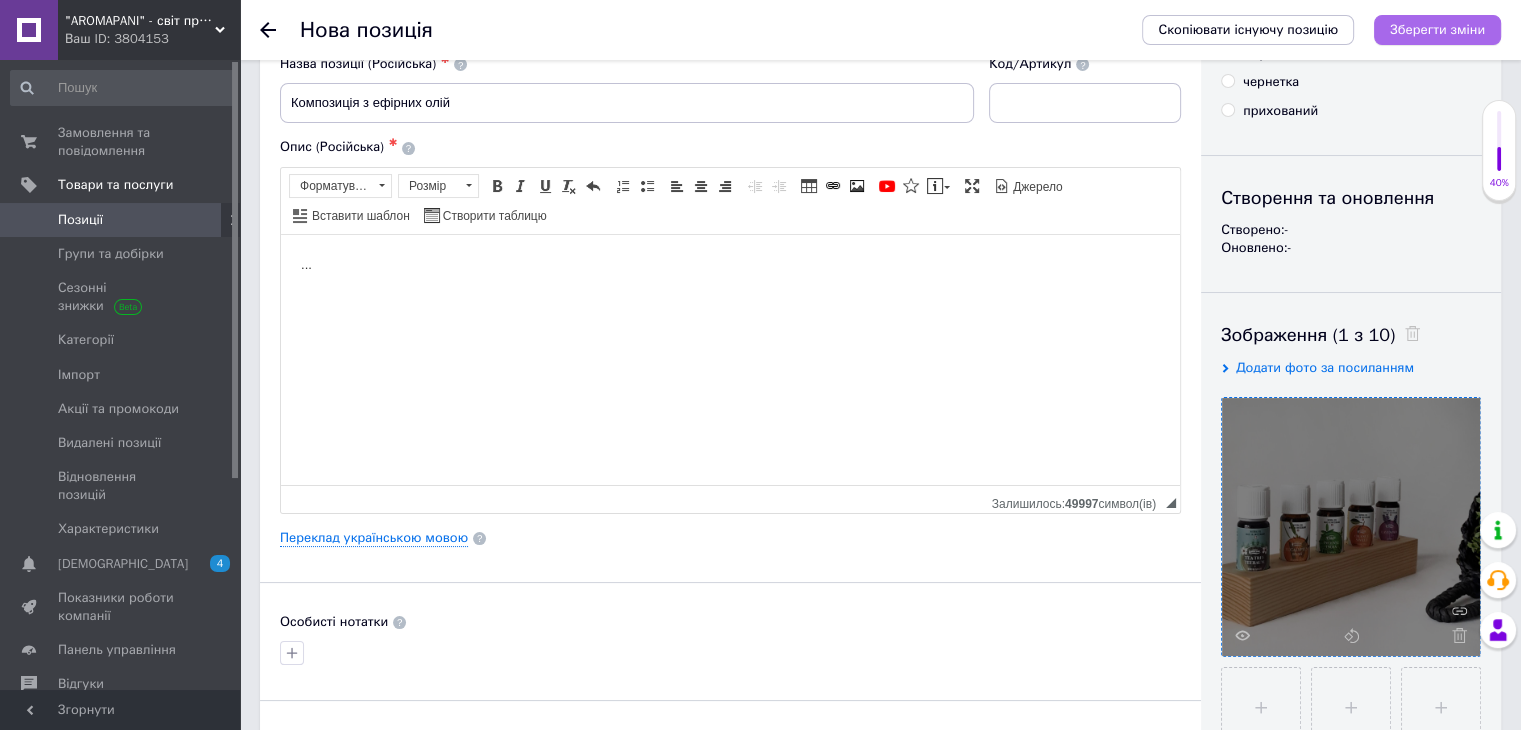 click on "Зберегти зміни" at bounding box center [1437, 29] 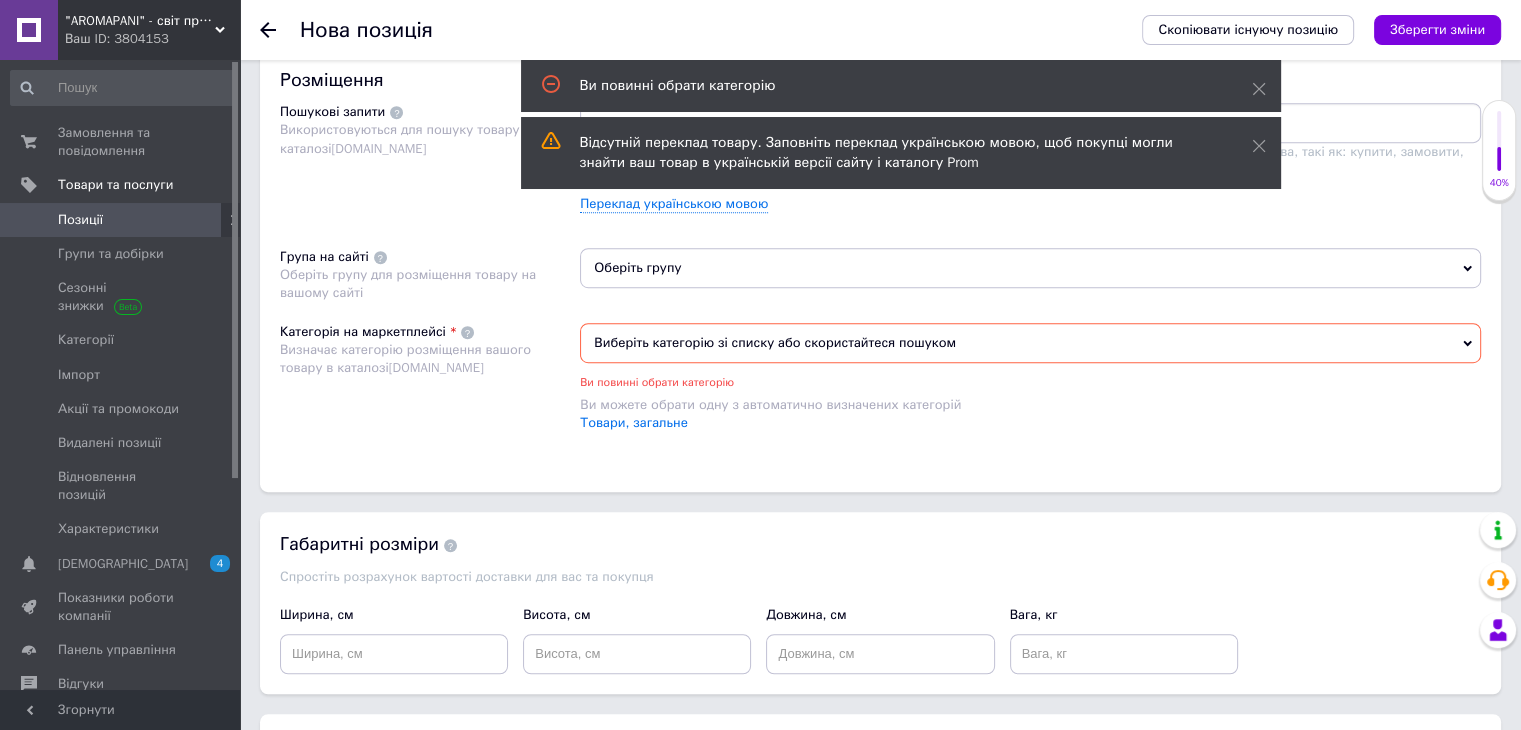 scroll, scrollTop: 1182, scrollLeft: 0, axis: vertical 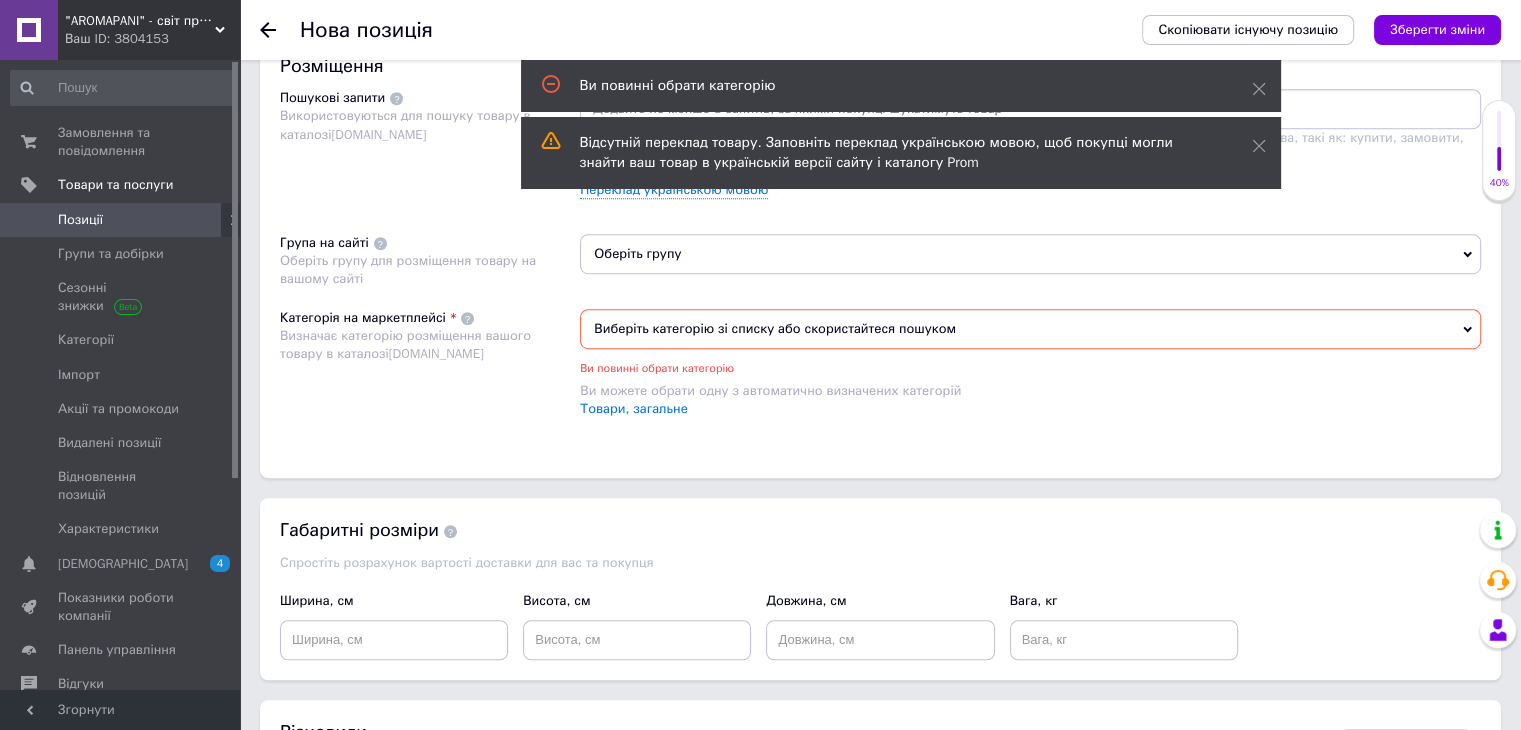 click on "Виберіть категорію зі списку або скористайтеся пошуком" at bounding box center [1030, 329] 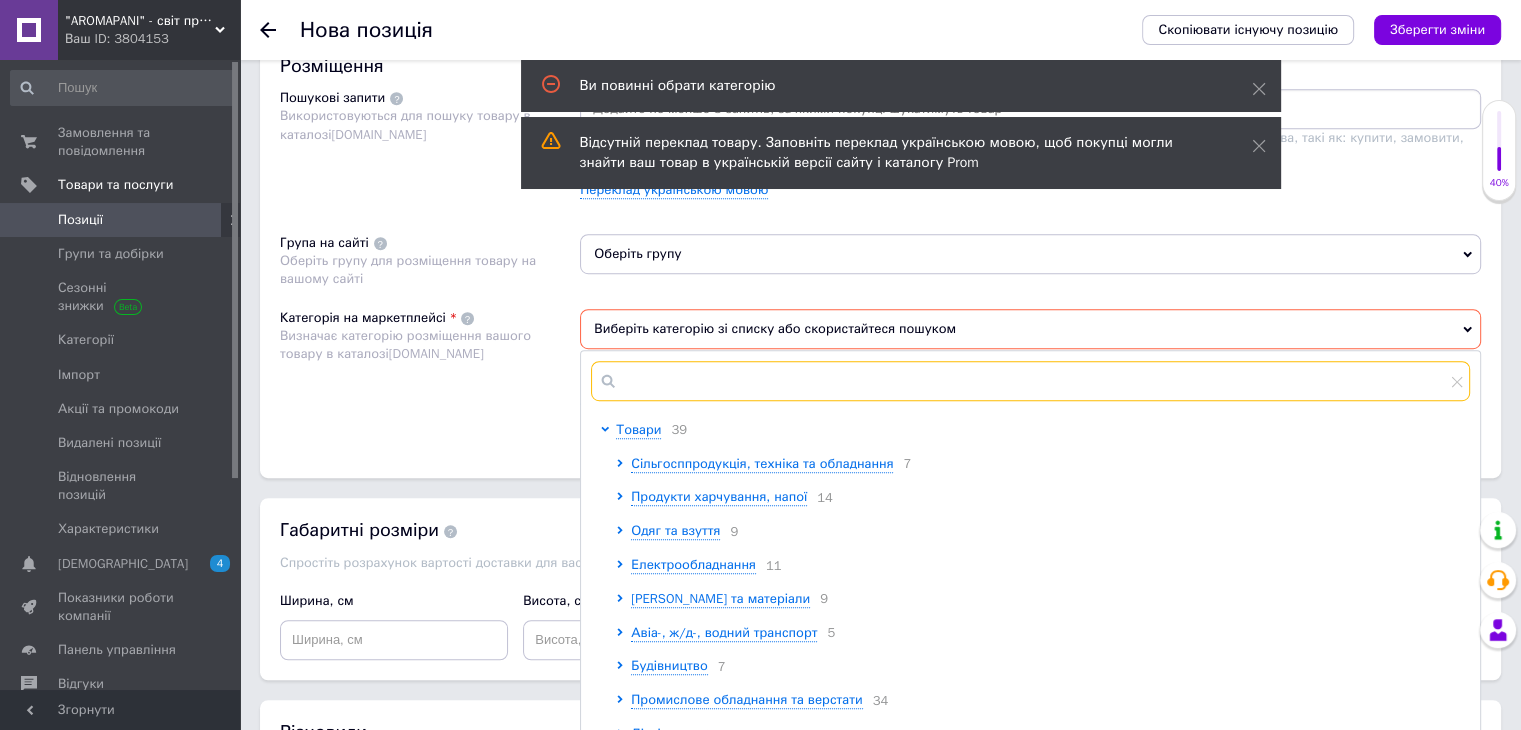 click at bounding box center [1030, 381] 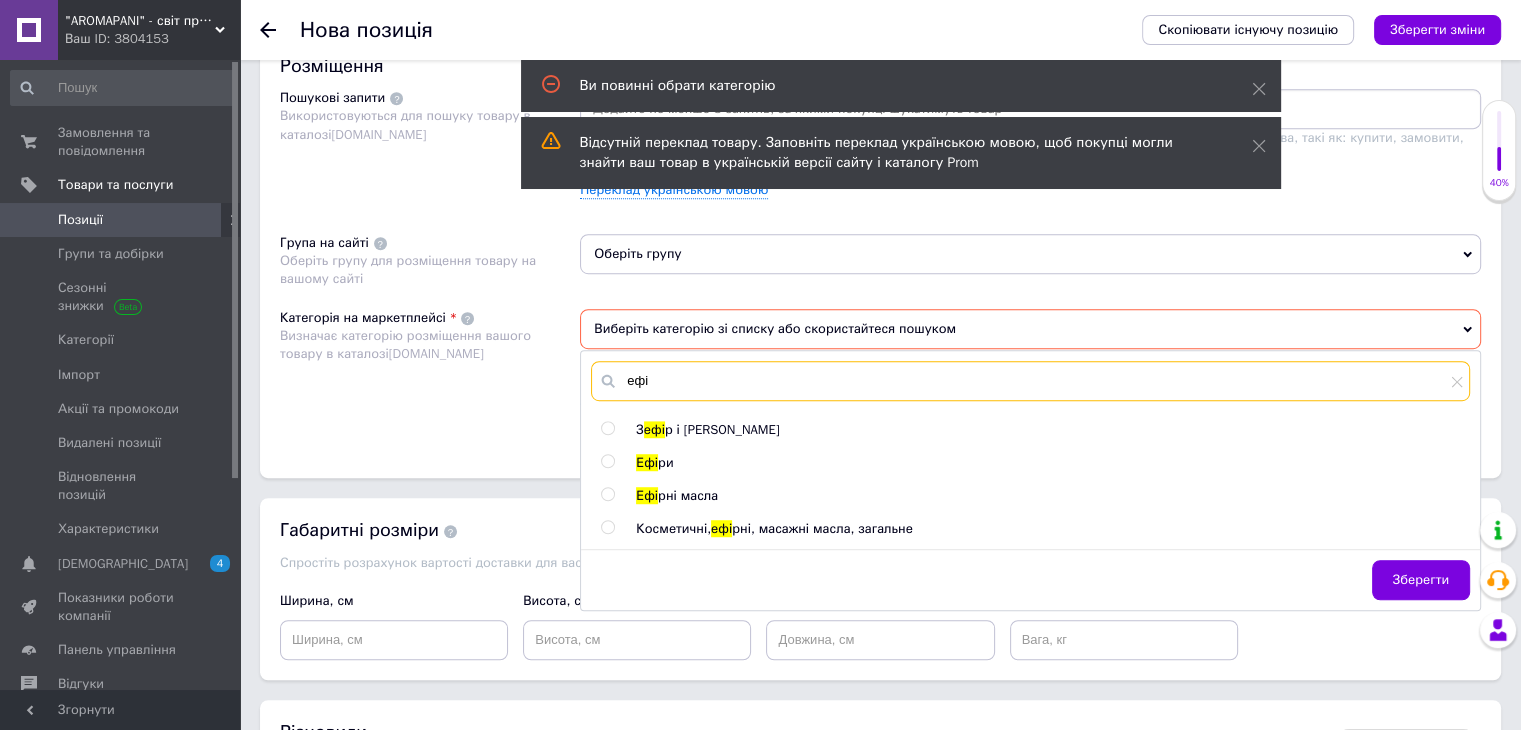 type on "ефі" 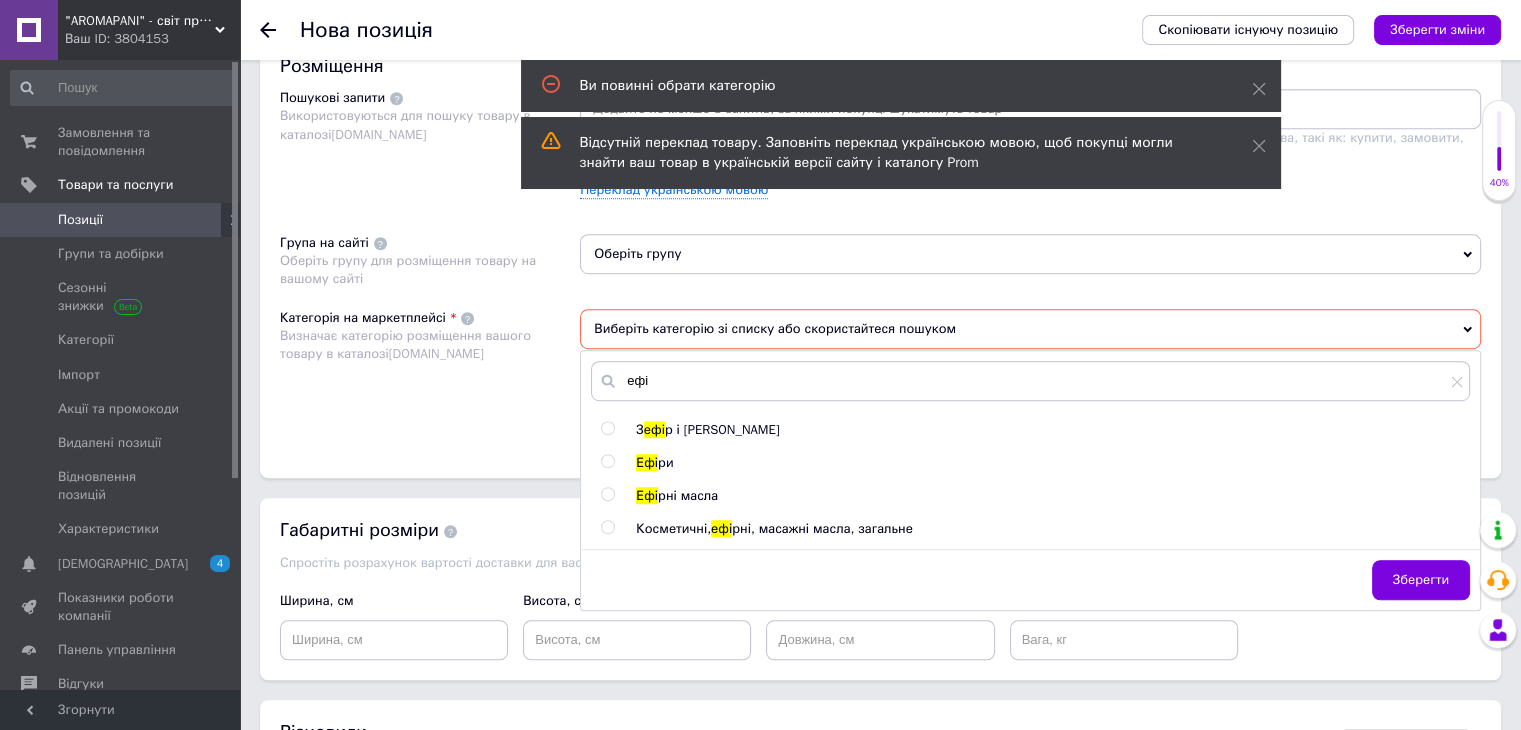 click on "Ефі рні масла" at bounding box center [1052, 496] 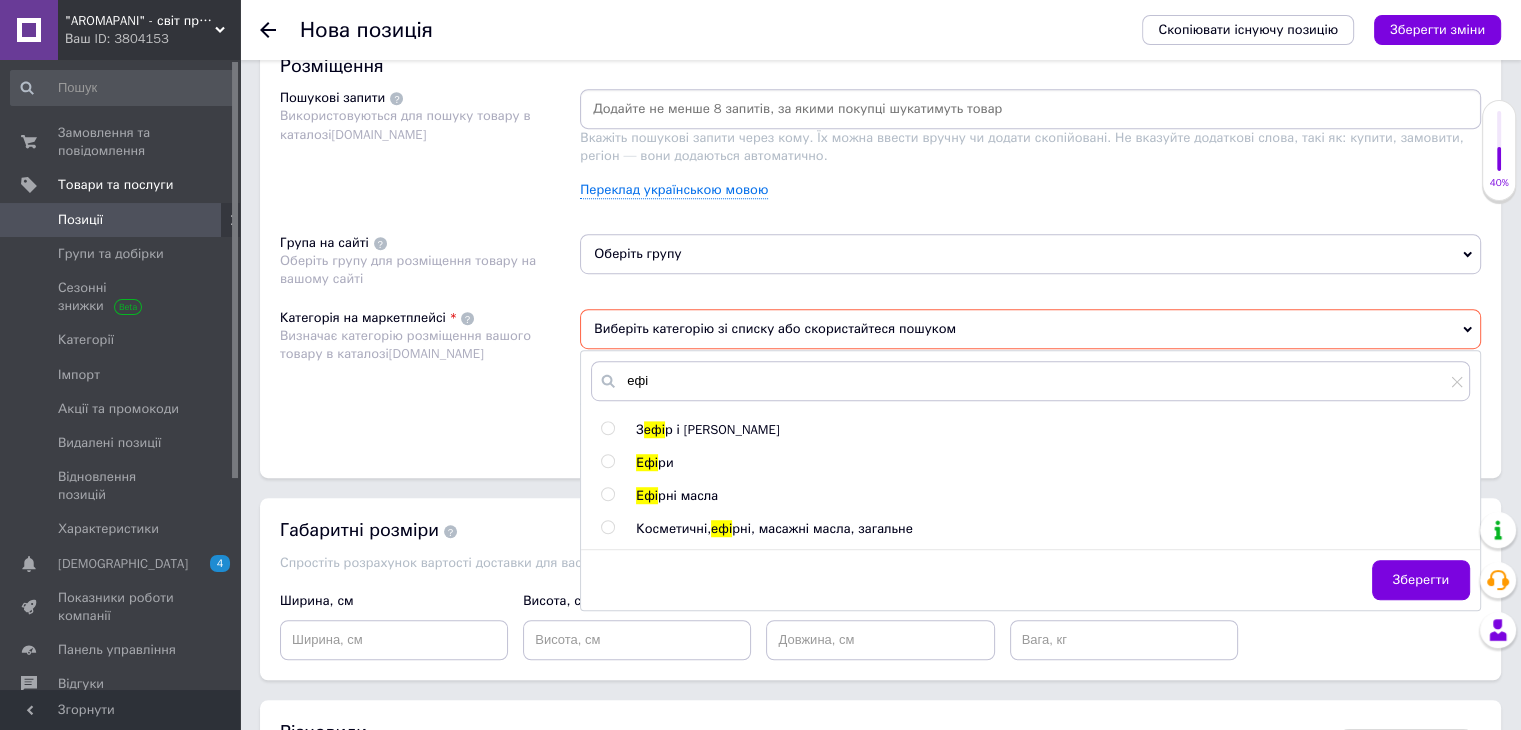click at bounding box center (607, 494) 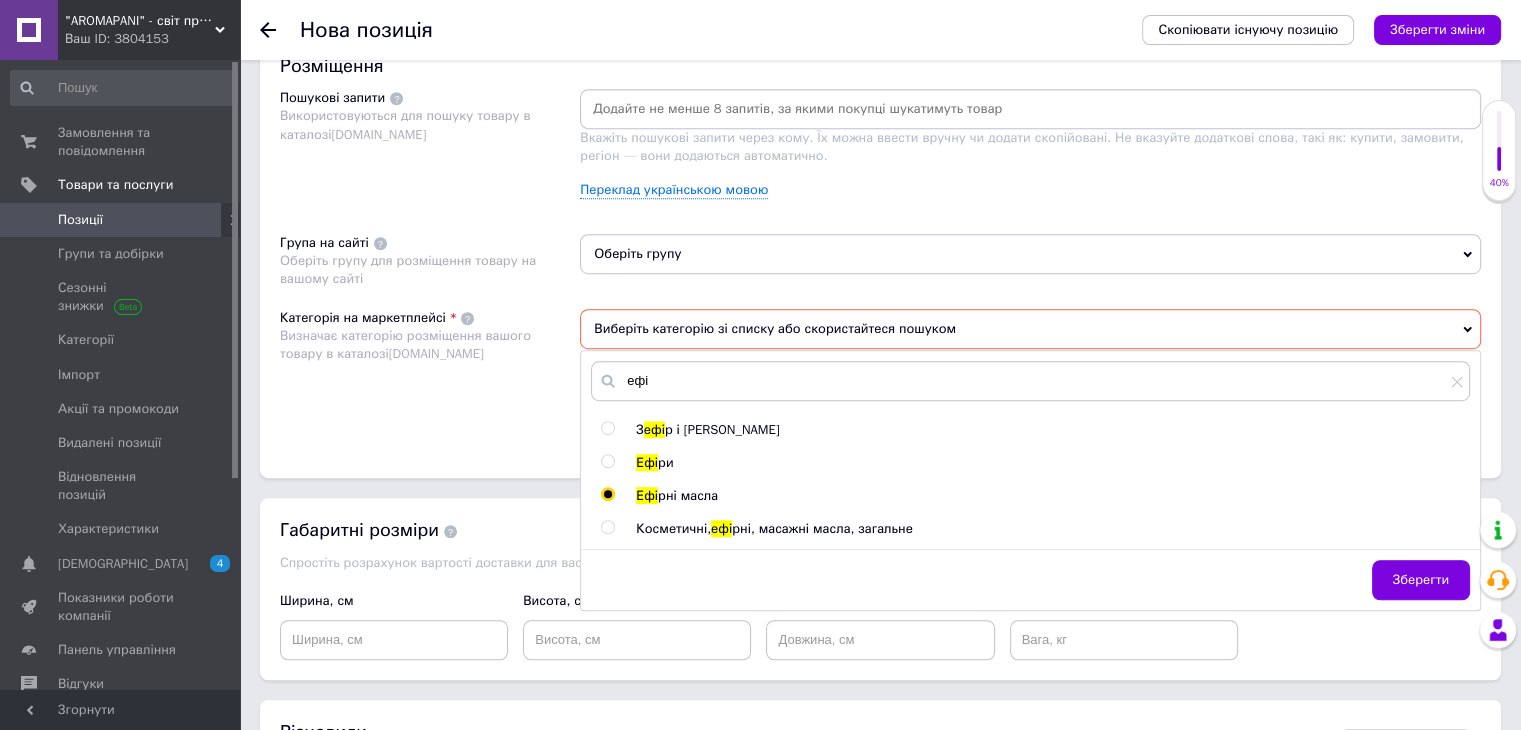 radio on "true" 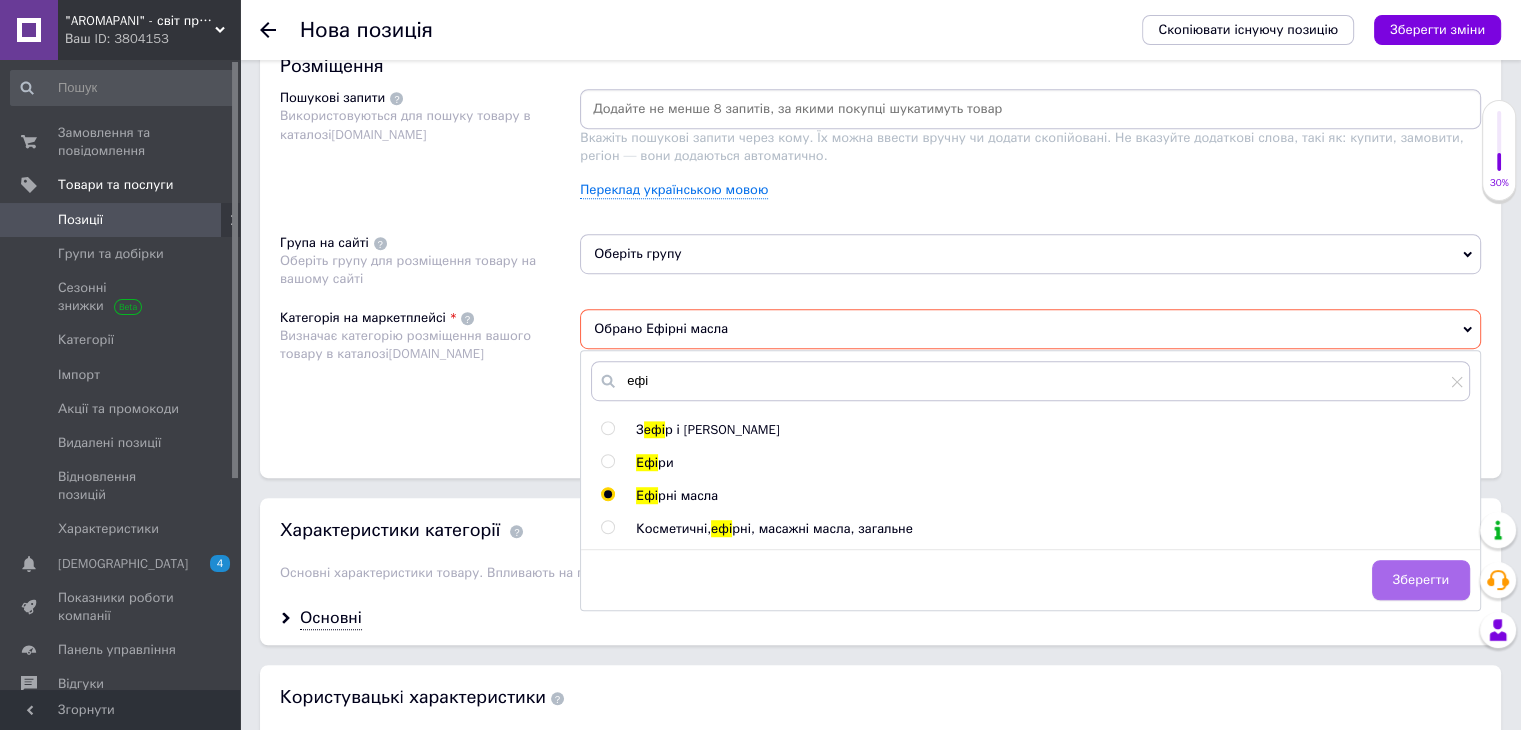 click on "Зберегти" at bounding box center (1421, 580) 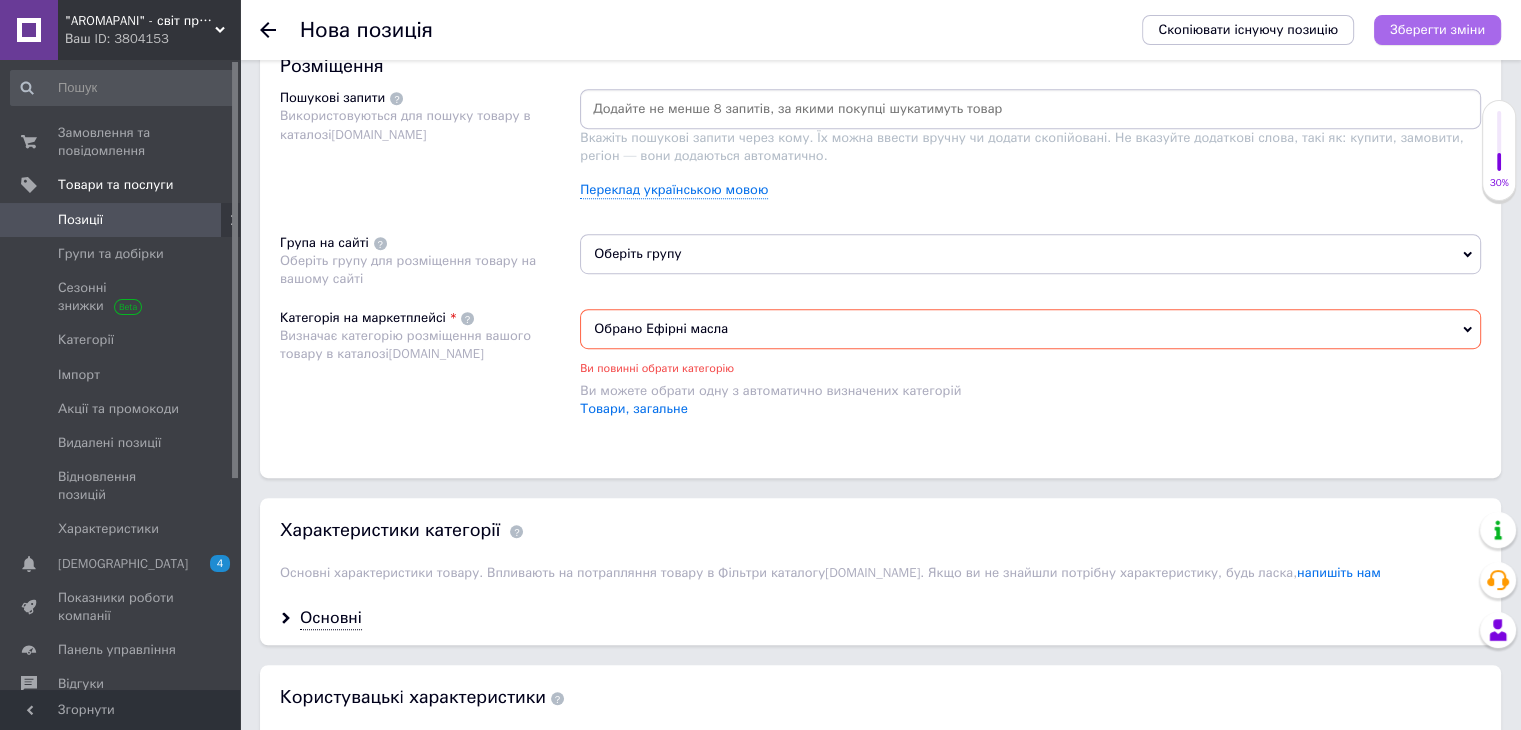 click on "Зберегти зміни" at bounding box center [1437, 29] 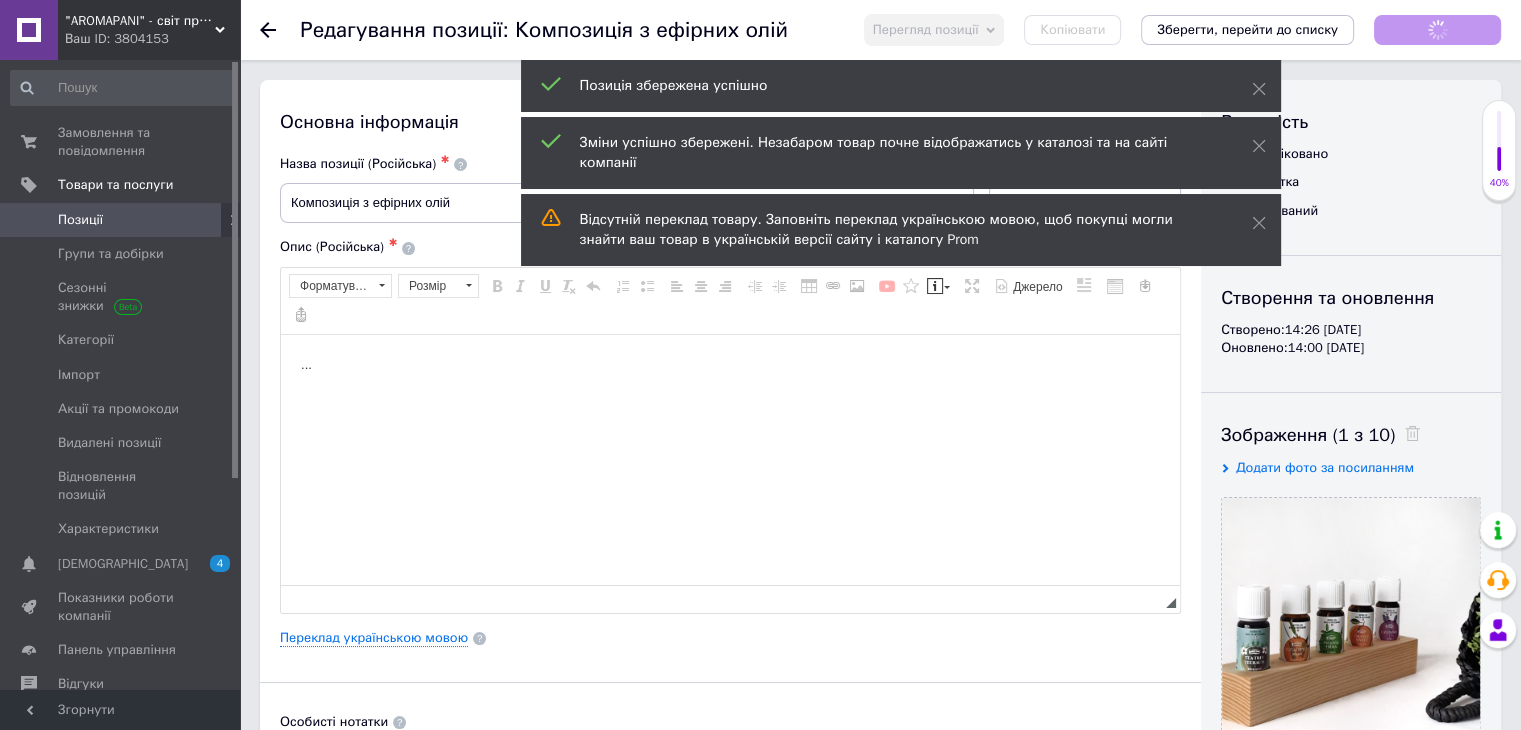 scroll, scrollTop: 0, scrollLeft: 0, axis: both 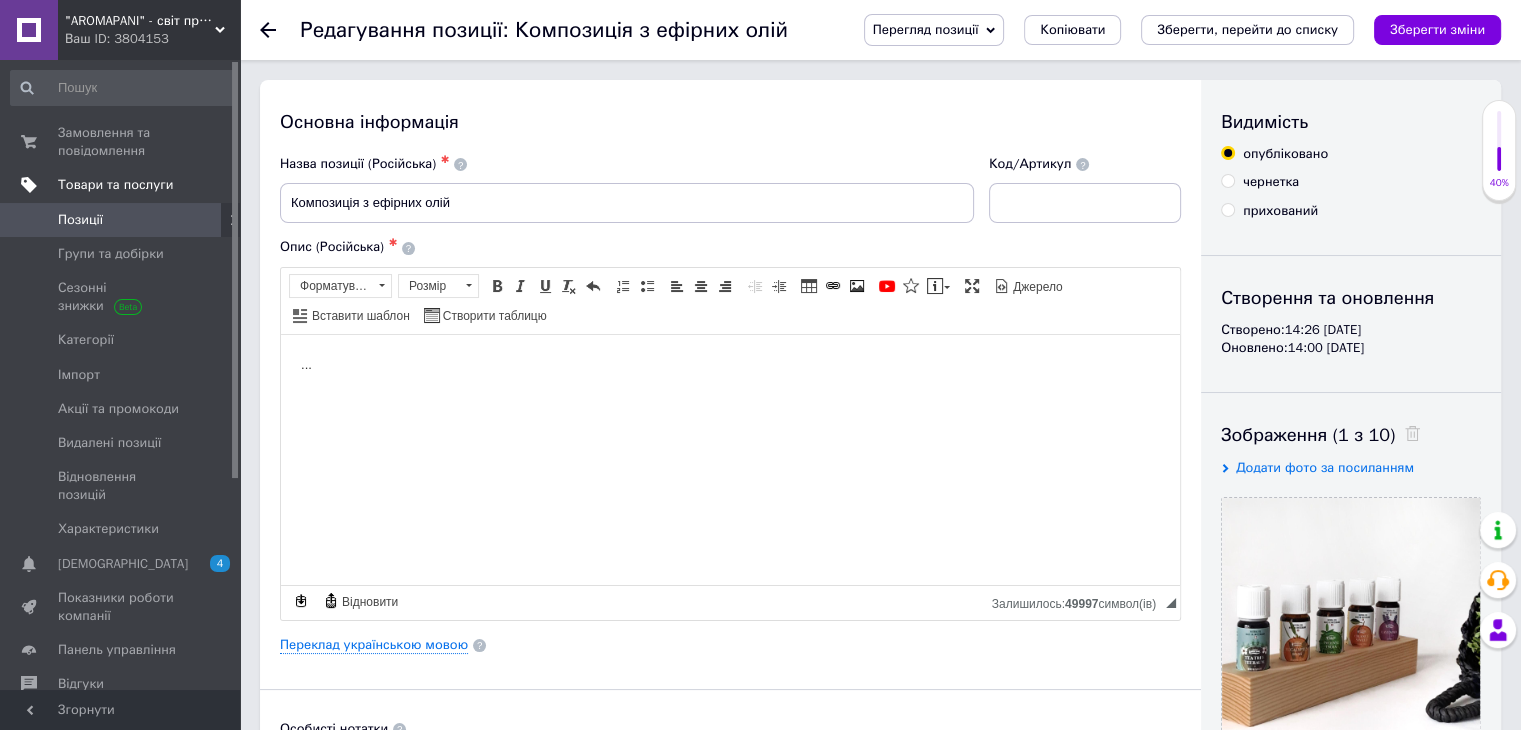 click on "Товари та послуги" at bounding box center [115, 185] 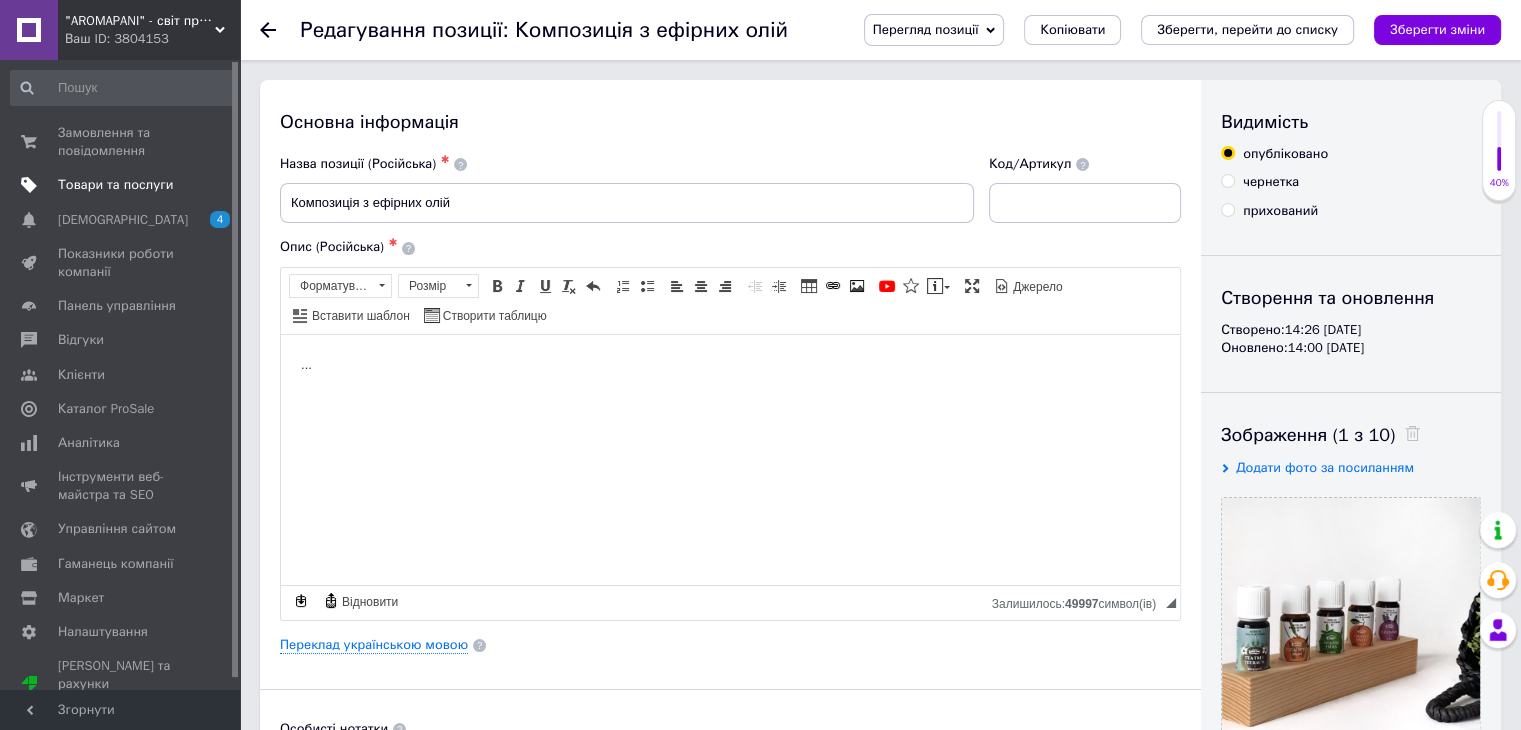 click 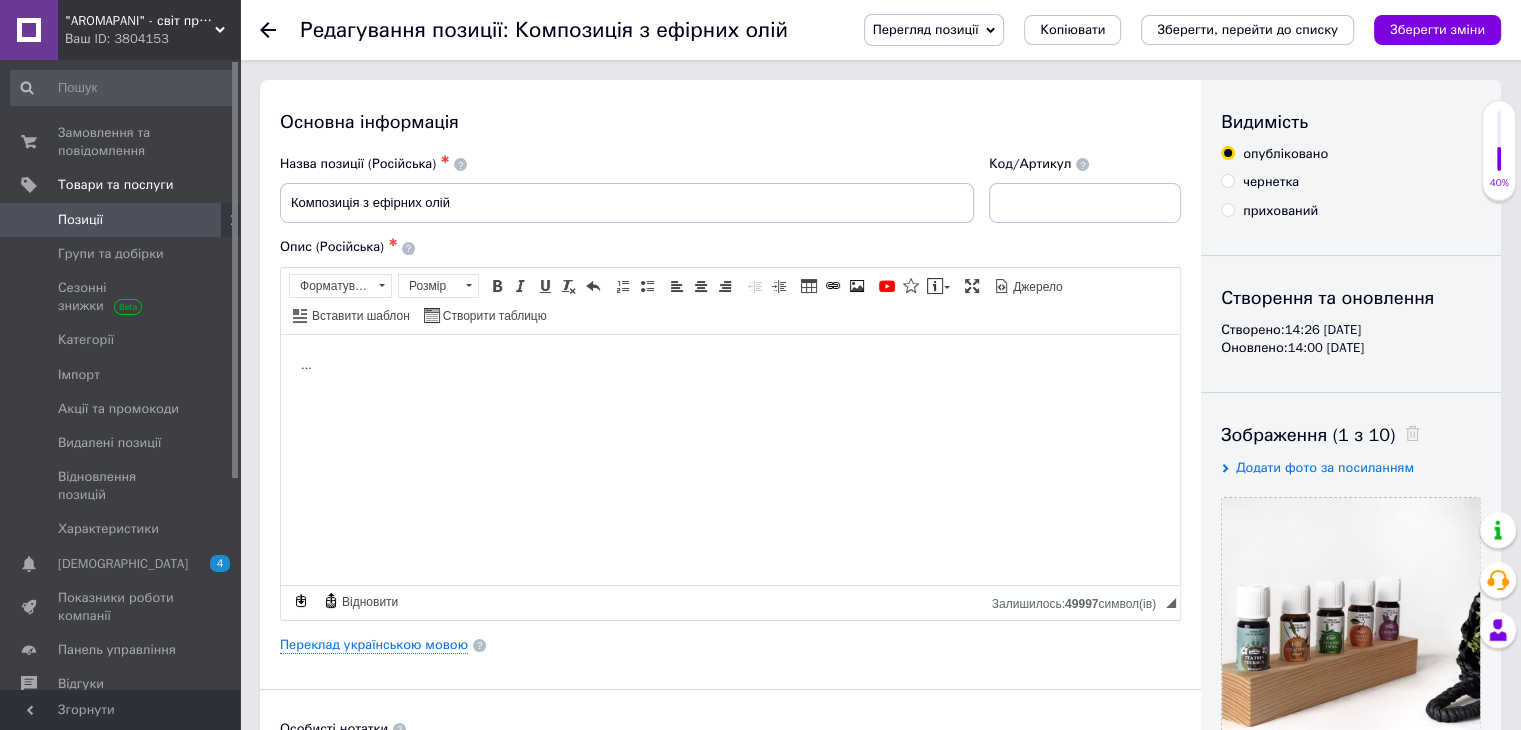 click on "Позиції" at bounding box center [80, 220] 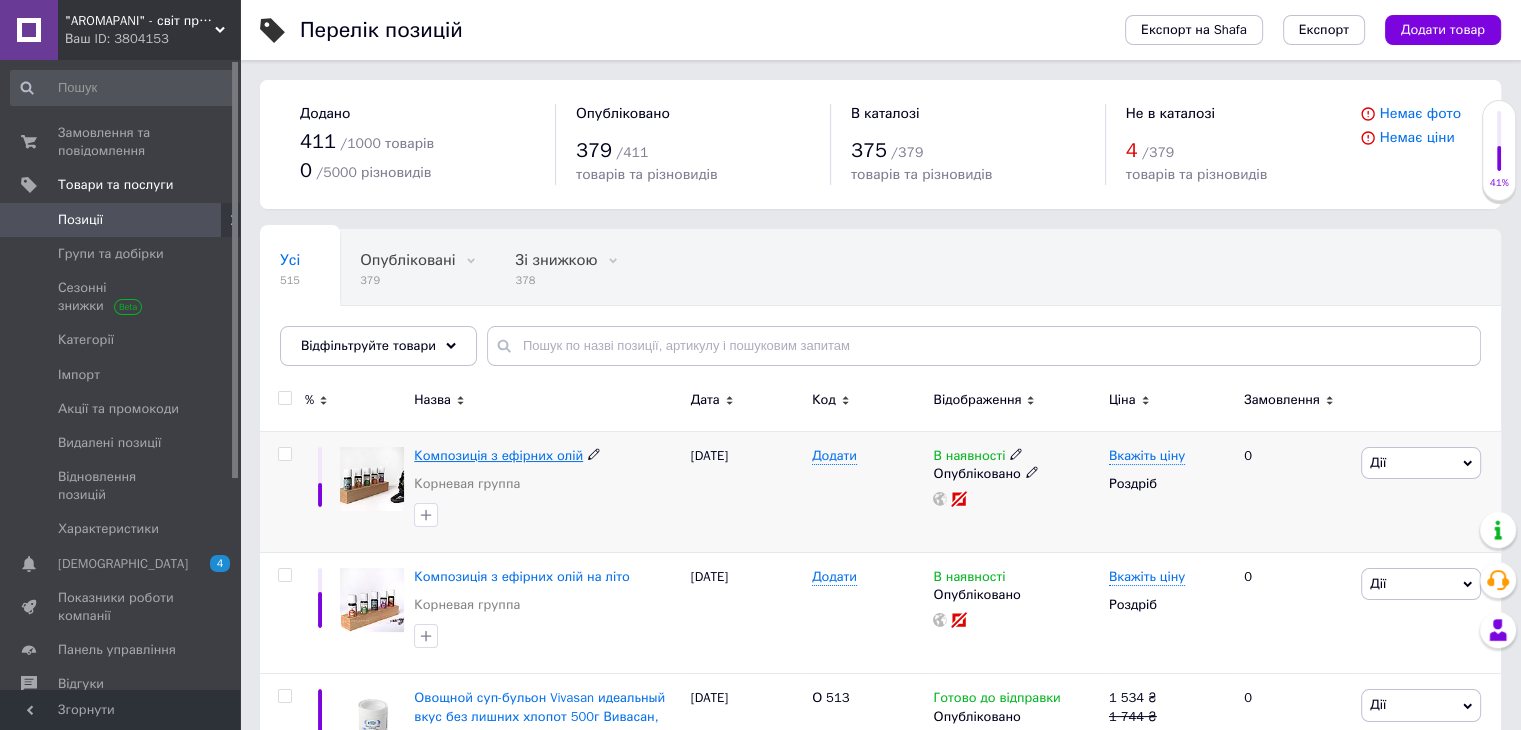 click on "Композиція з ефірних олій" at bounding box center [498, 455] 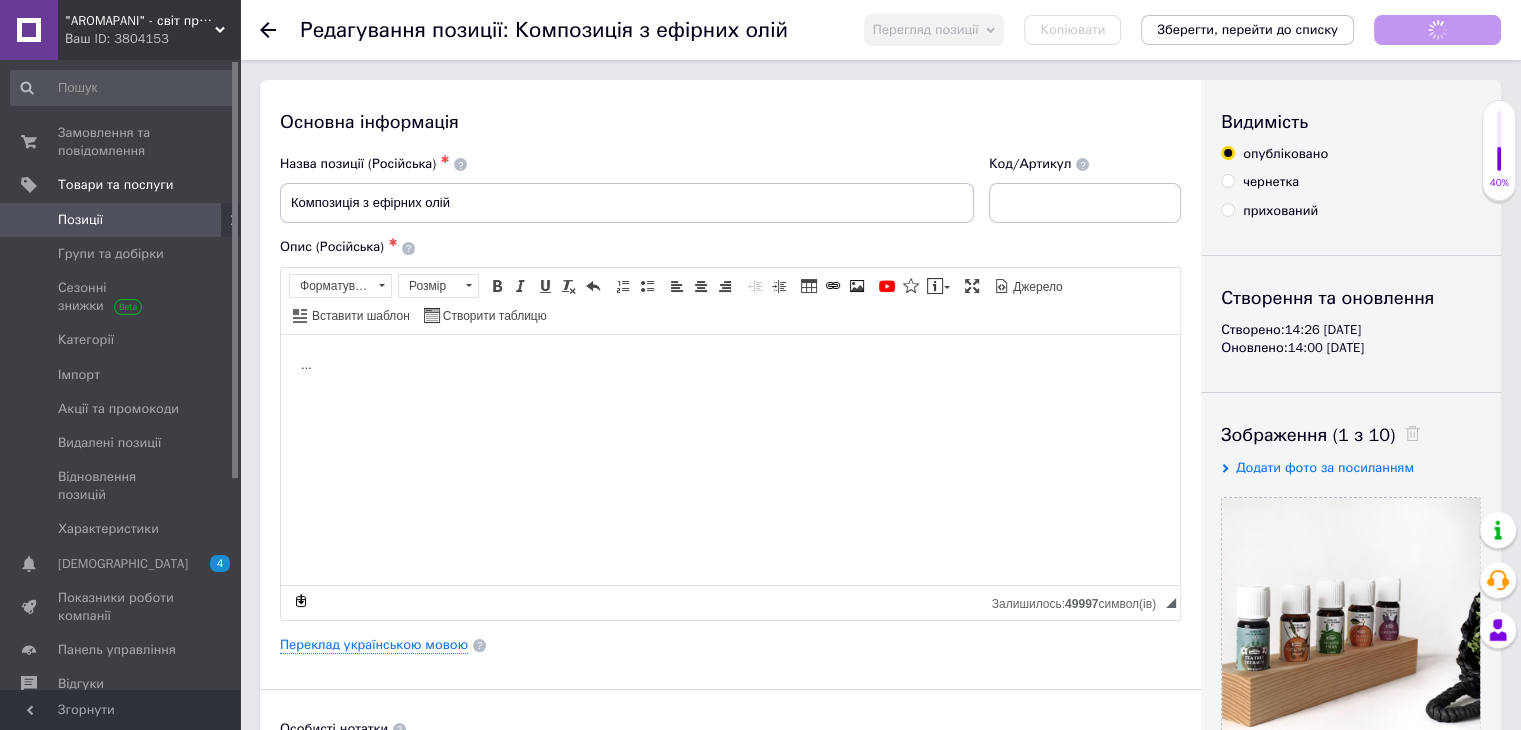 scroll, scrollTop: 0, scrollLeft: 0, axis: both 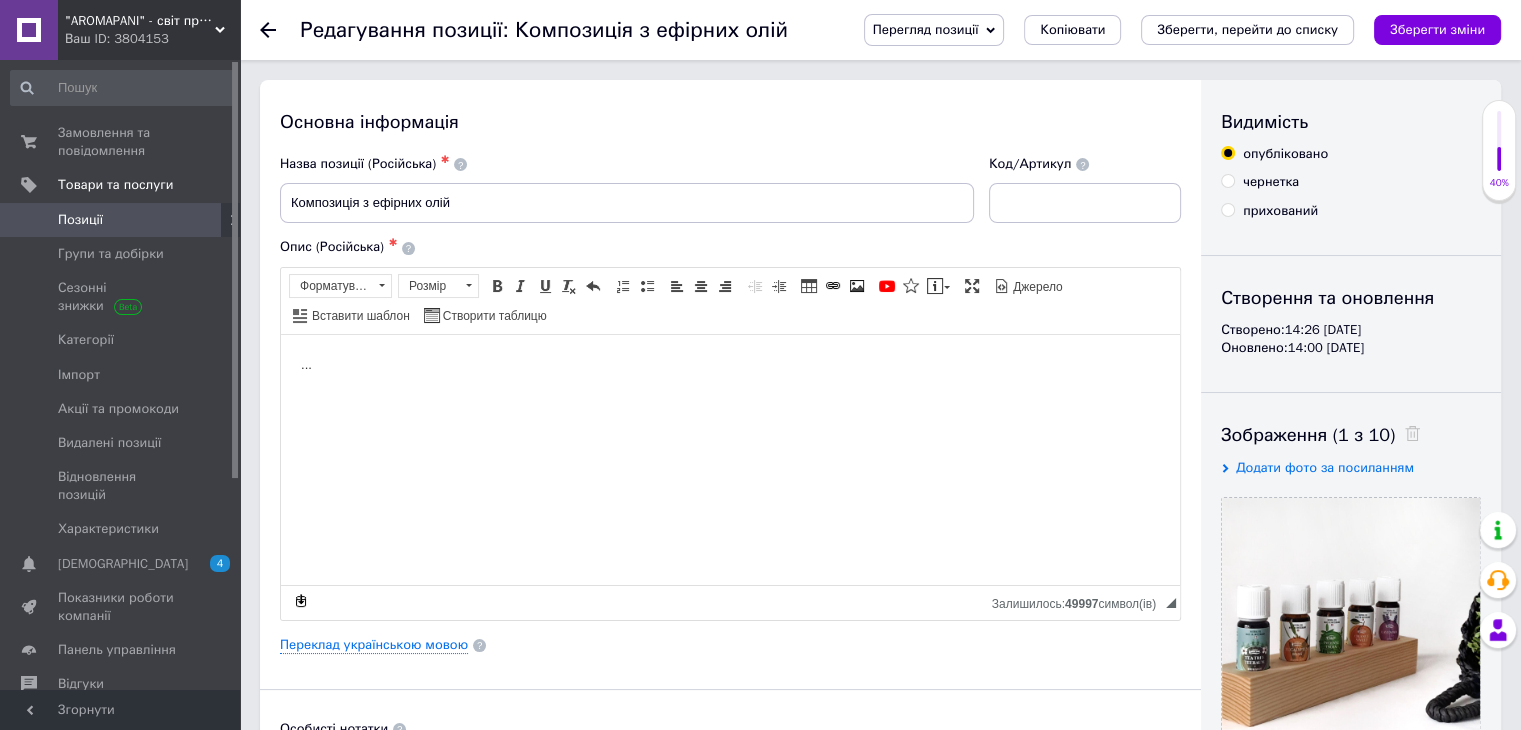 click on "опубліковано чернетка прихований" at bounding box center [1351, 182] 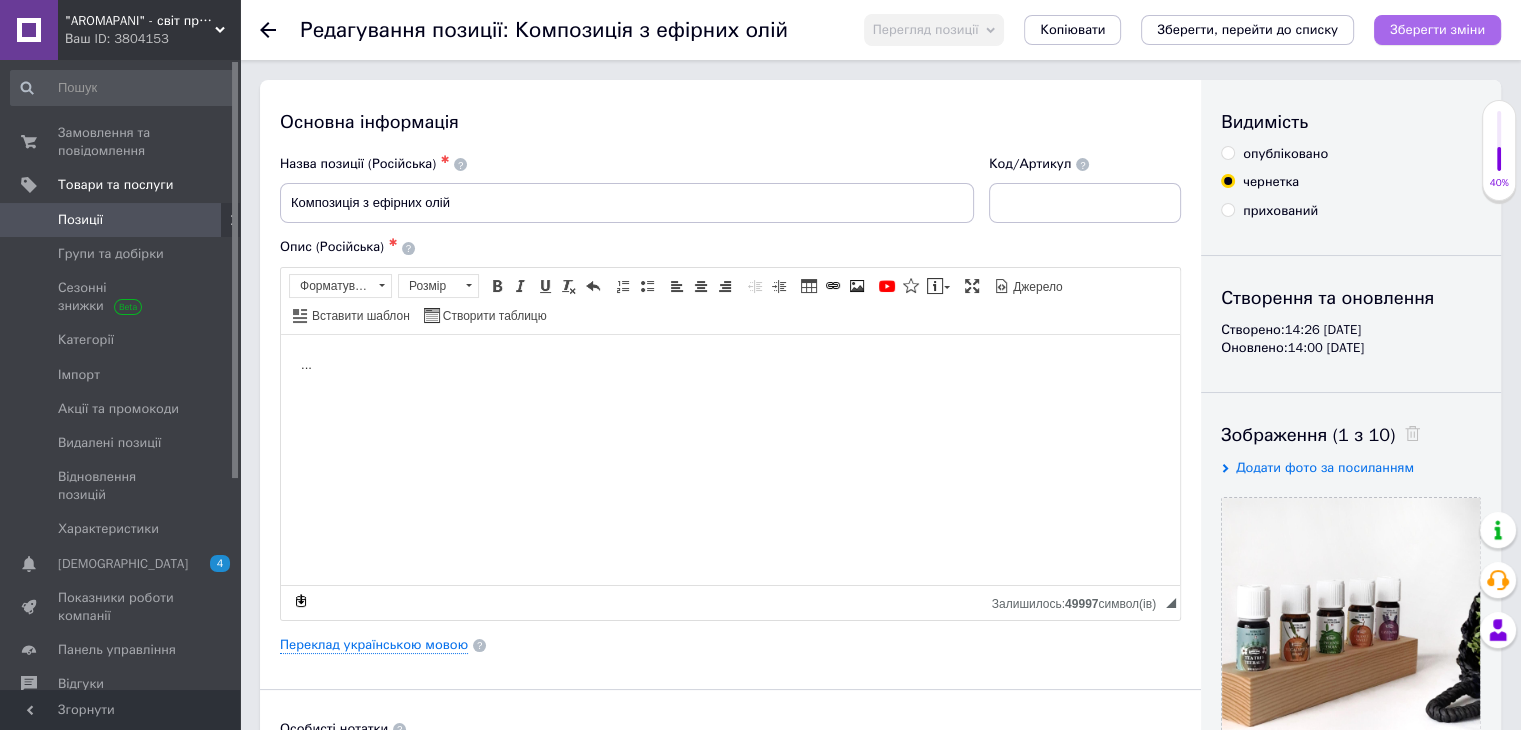 click on "Зберегти зміни" at bounding box center [1437, 29] 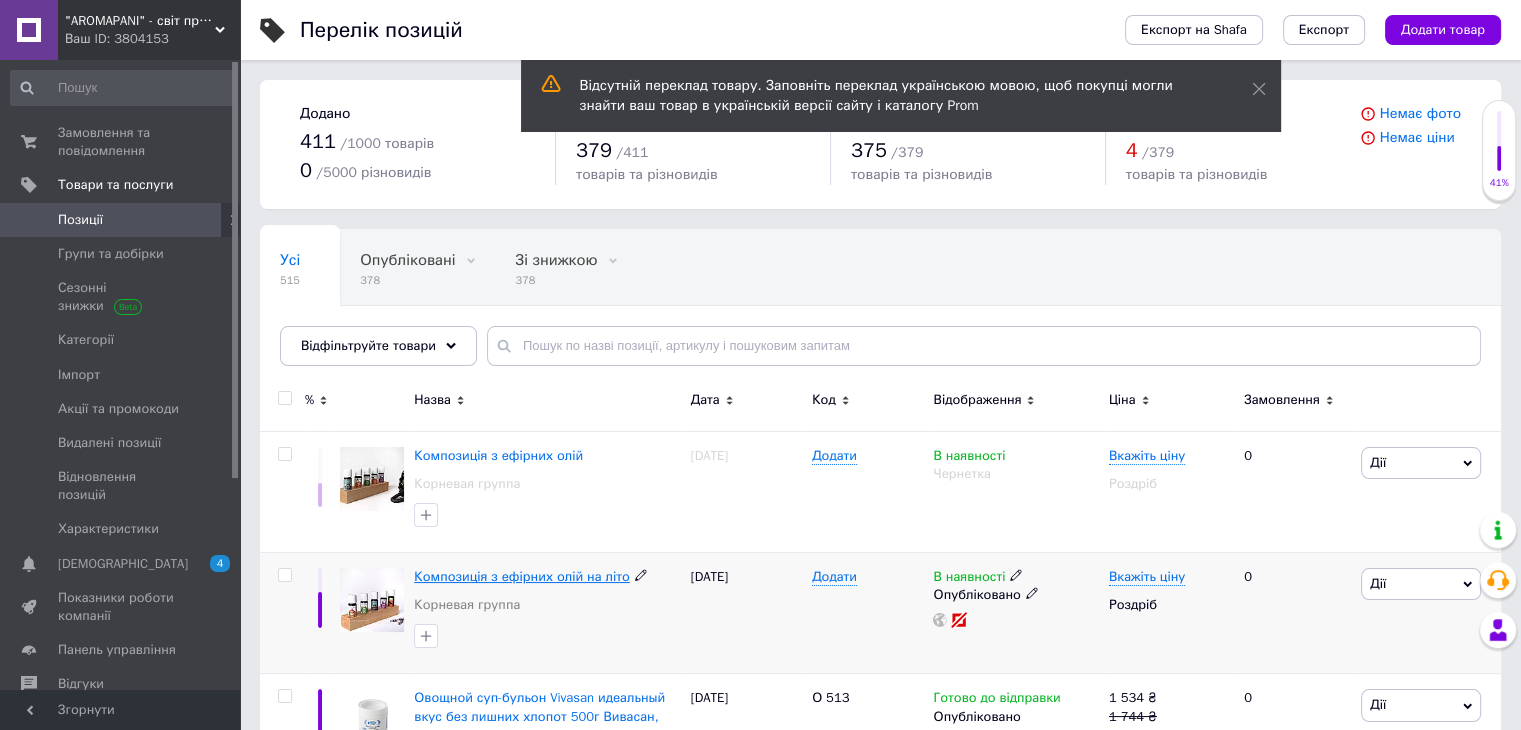 click on "Композиція з ефірних олій на літо" at bounding box center [521, 576] 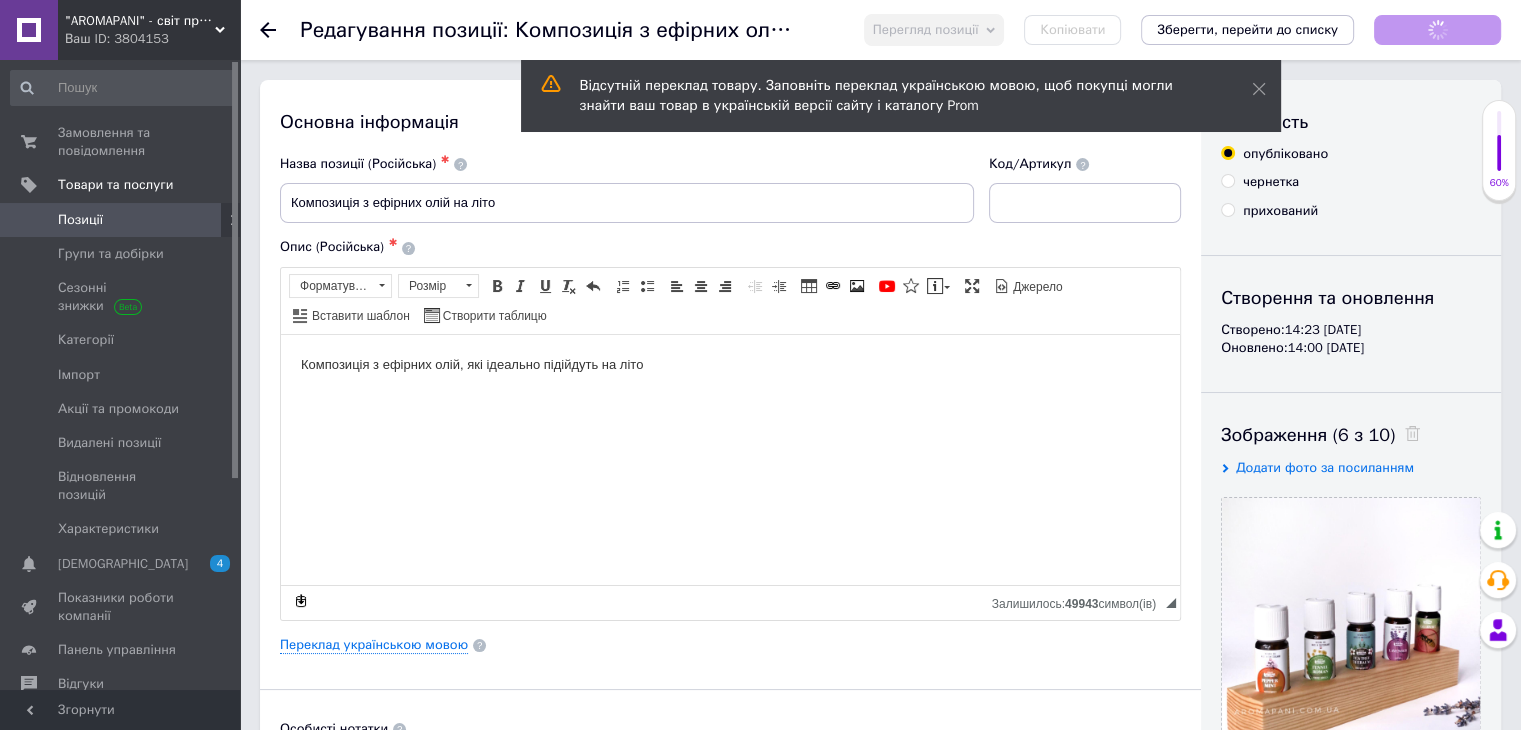 scroll, scrollTop: 0, scrollLeft: 0, axis: both 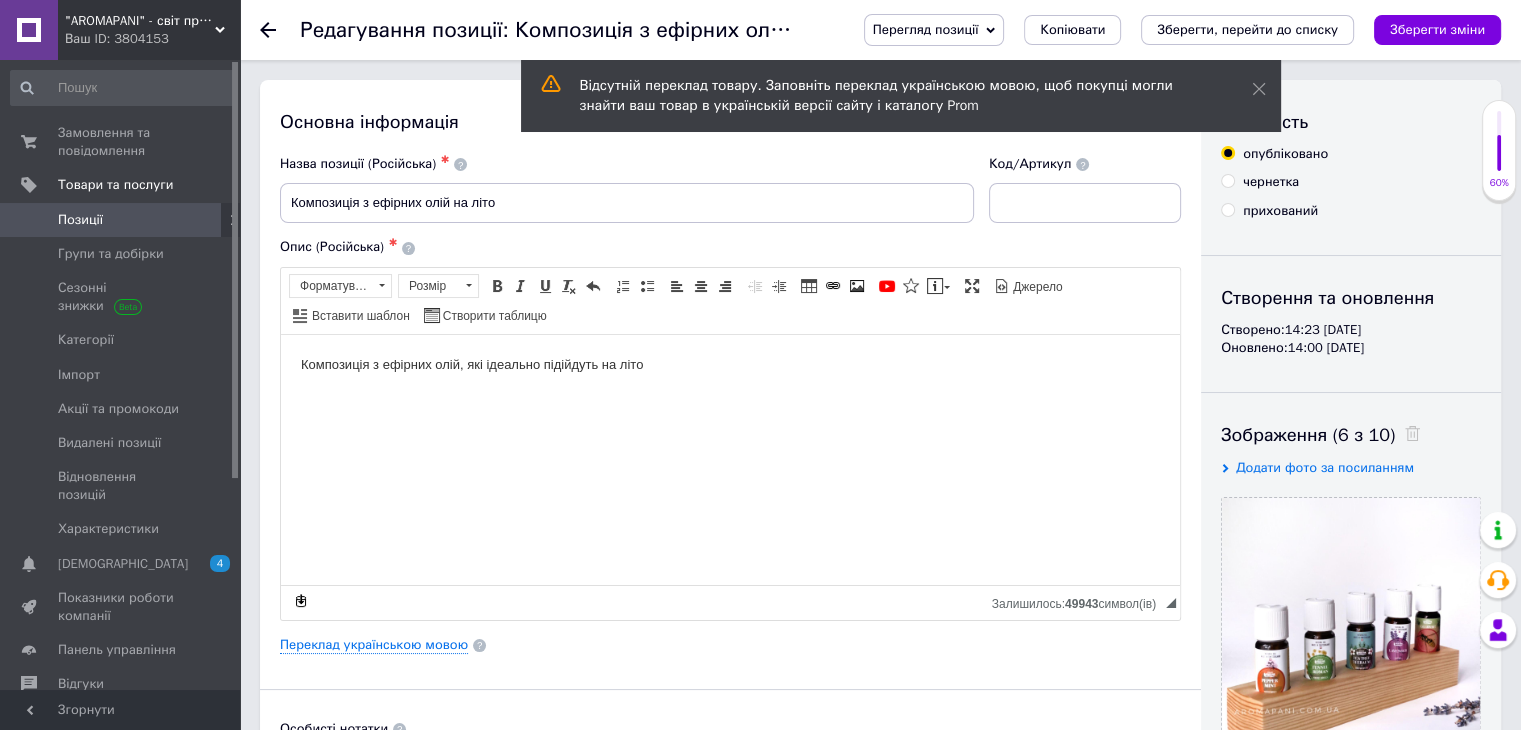 click on "чернетка" at bounding box center (1271, 182) 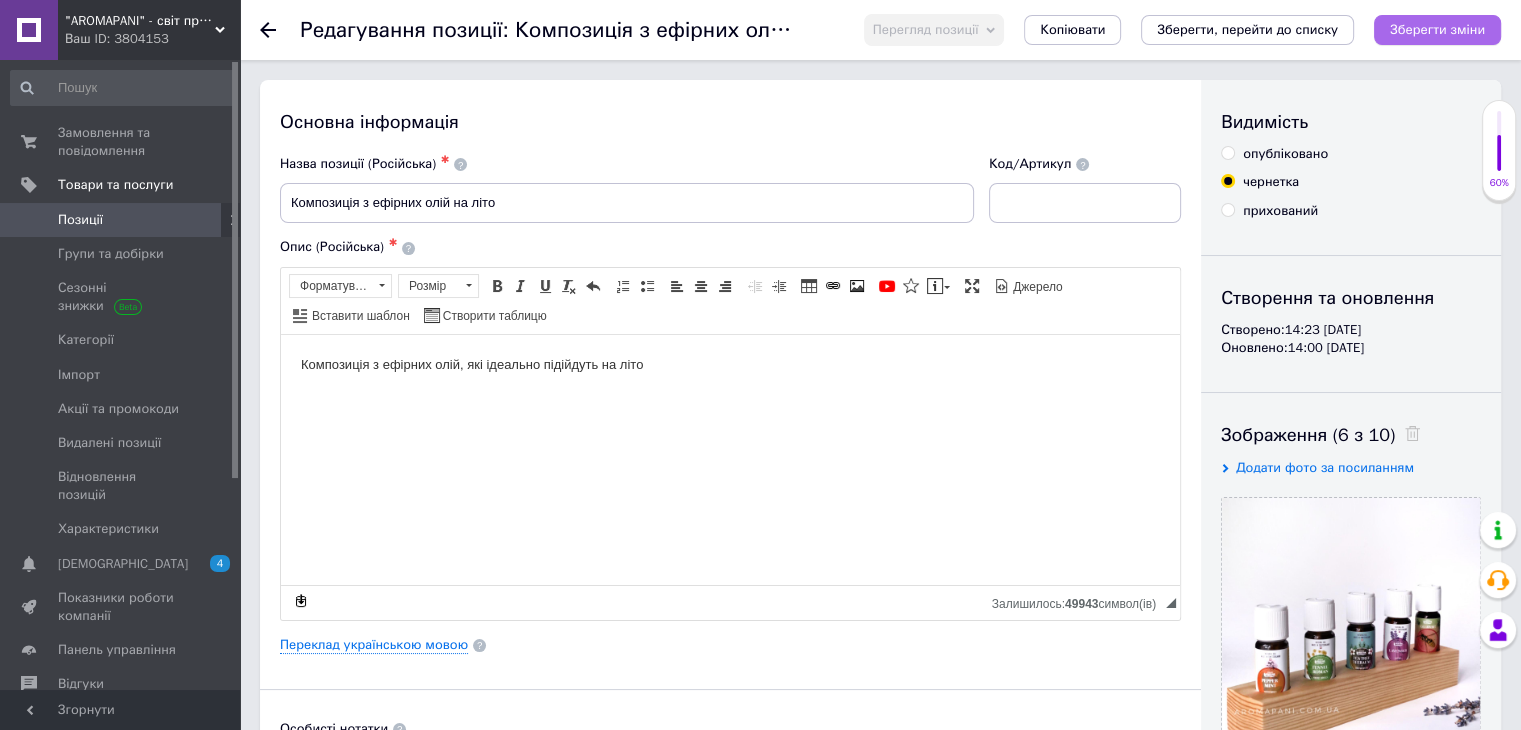 click on "Зберегти зміни" at bounding box center (1437, 29) 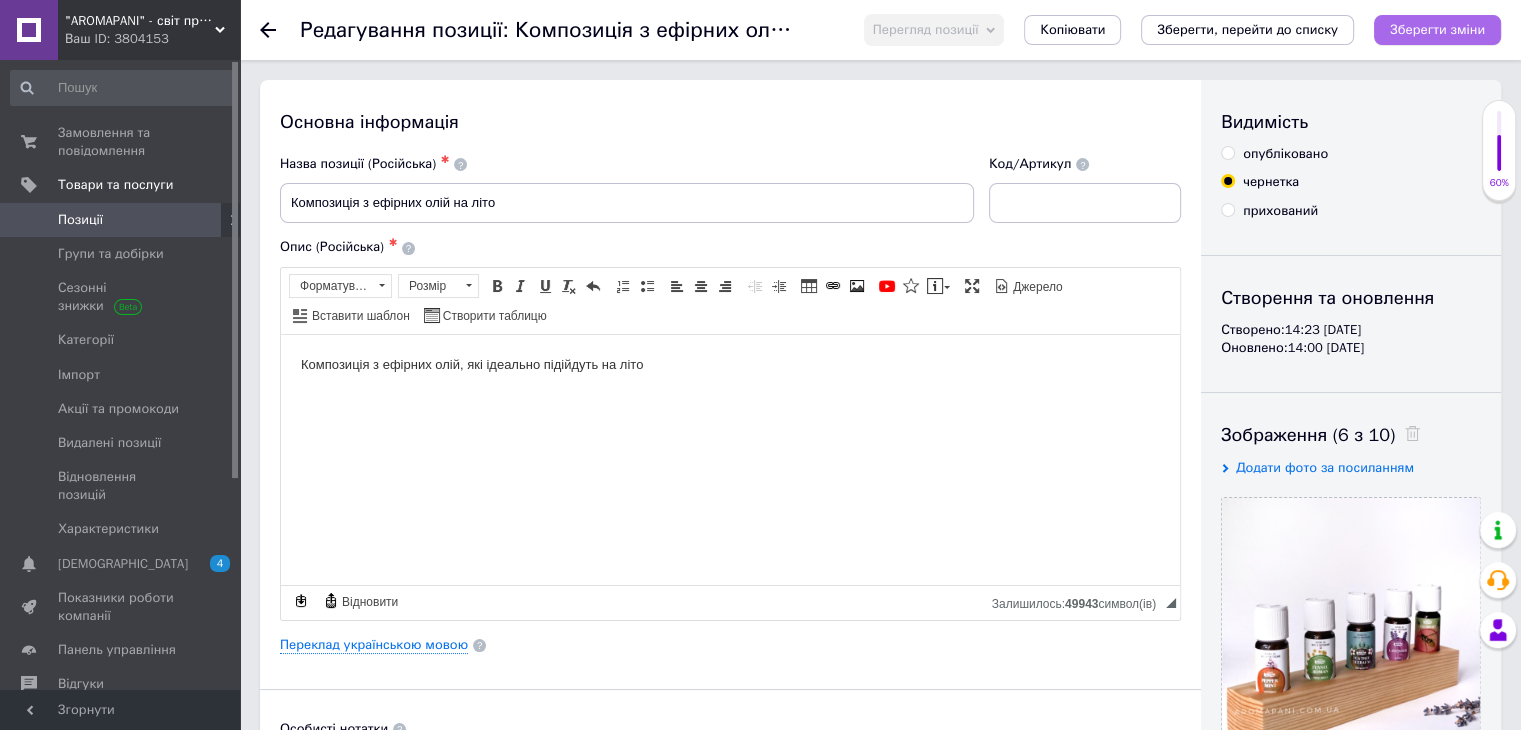 click on "Зберегти зміни" at bounding box center (1437, 30) 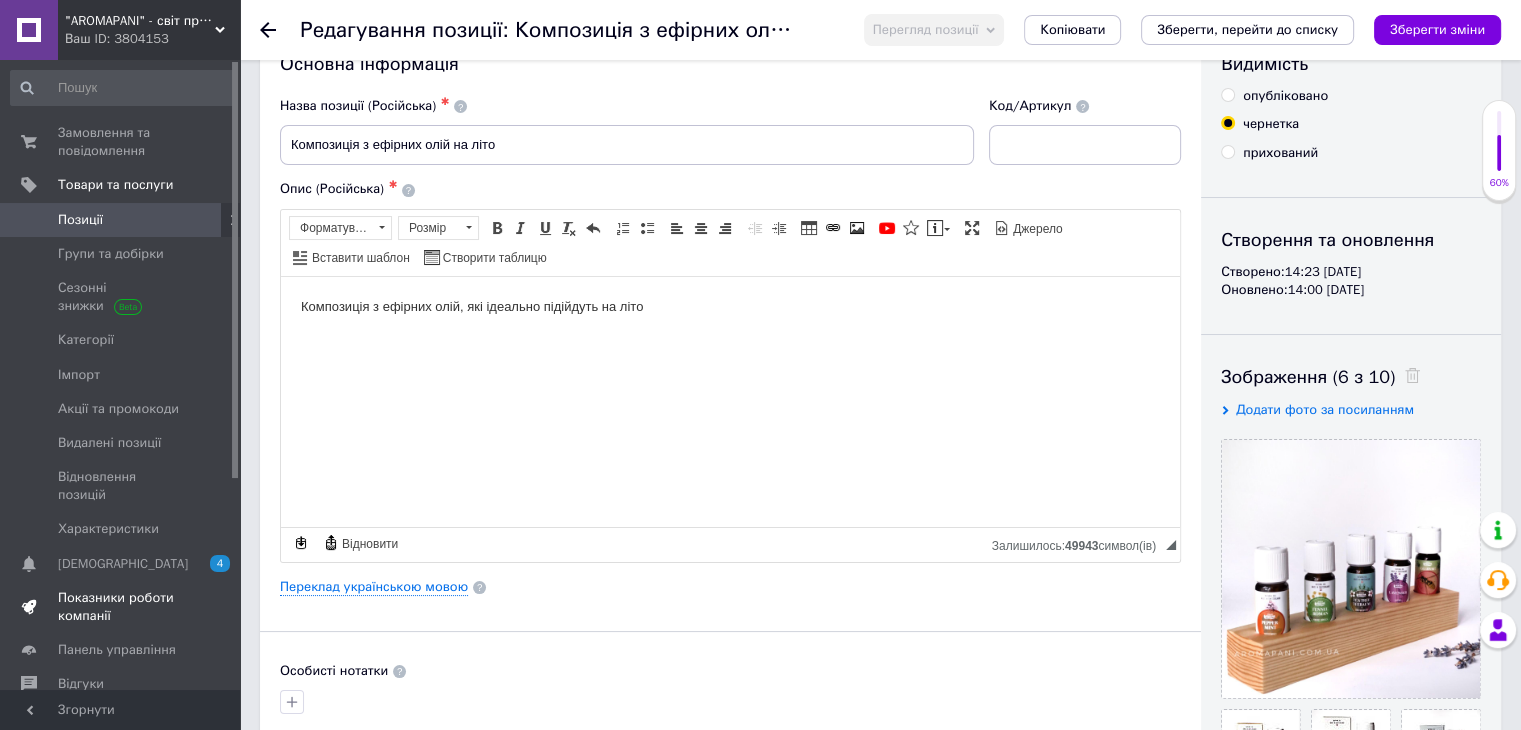 scroll, scrollTop: 300, scrollLeft: 0, axis: vertical 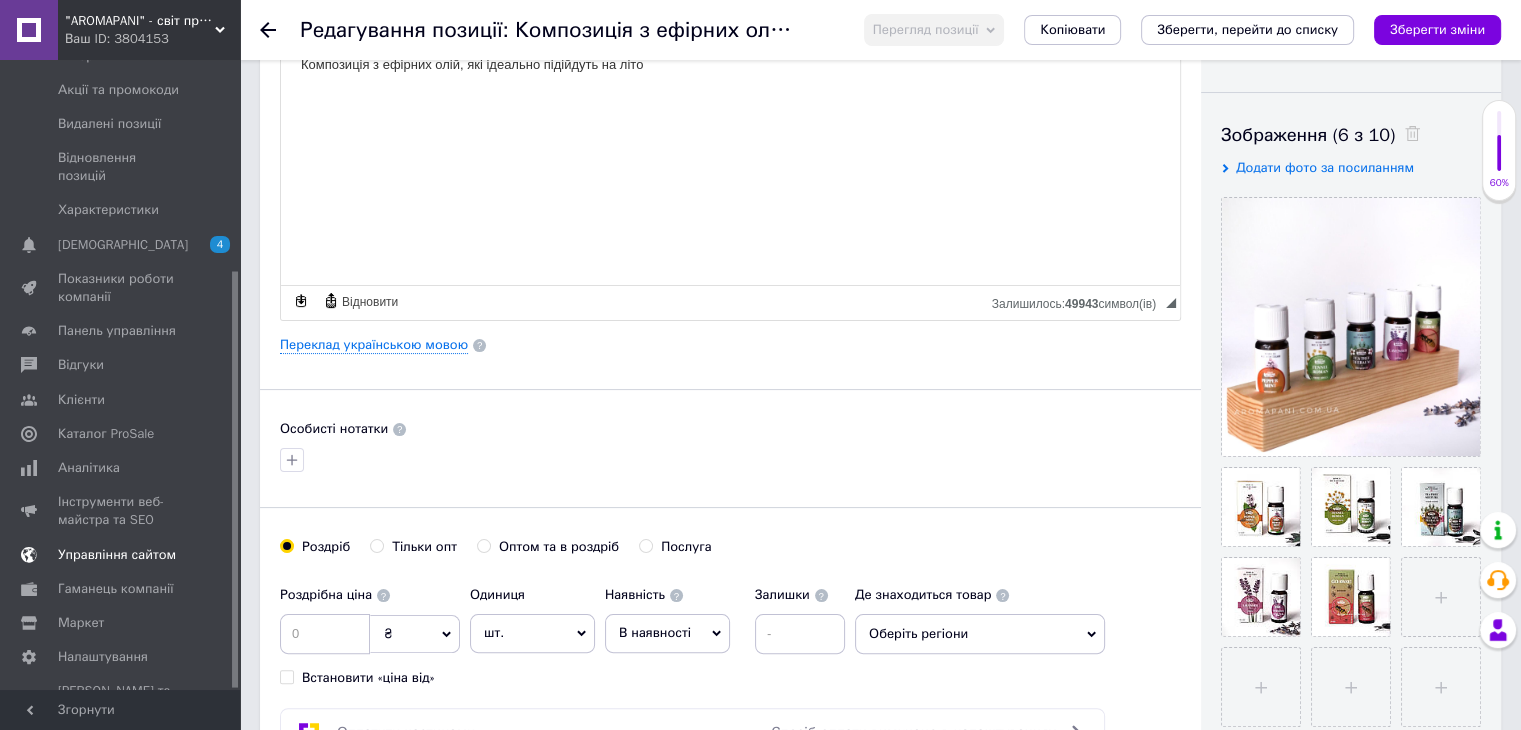 click on "Управління сайтом" at bounding box center [117, 555] 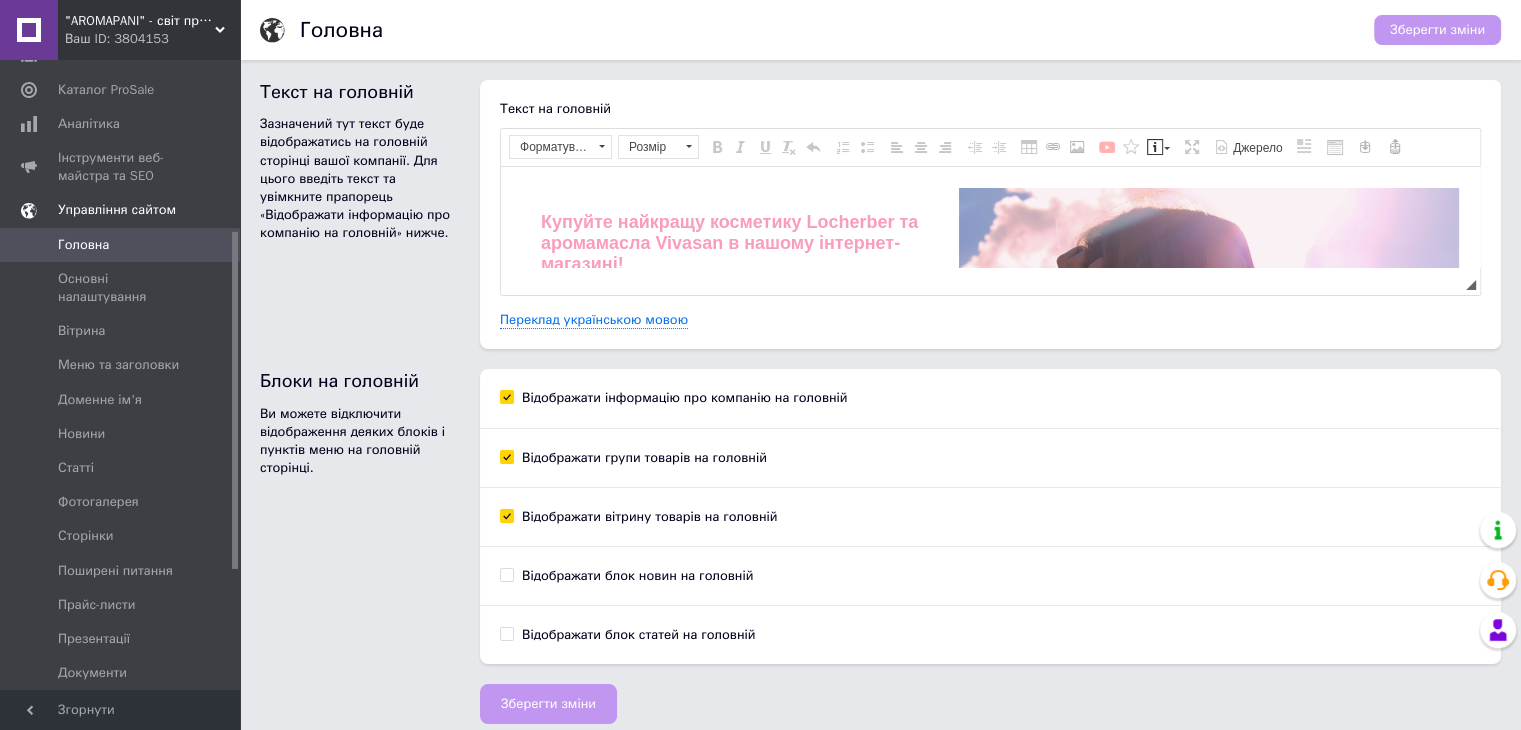 scroll, scrollTop: 0, scrollLeft: 0, axis: both 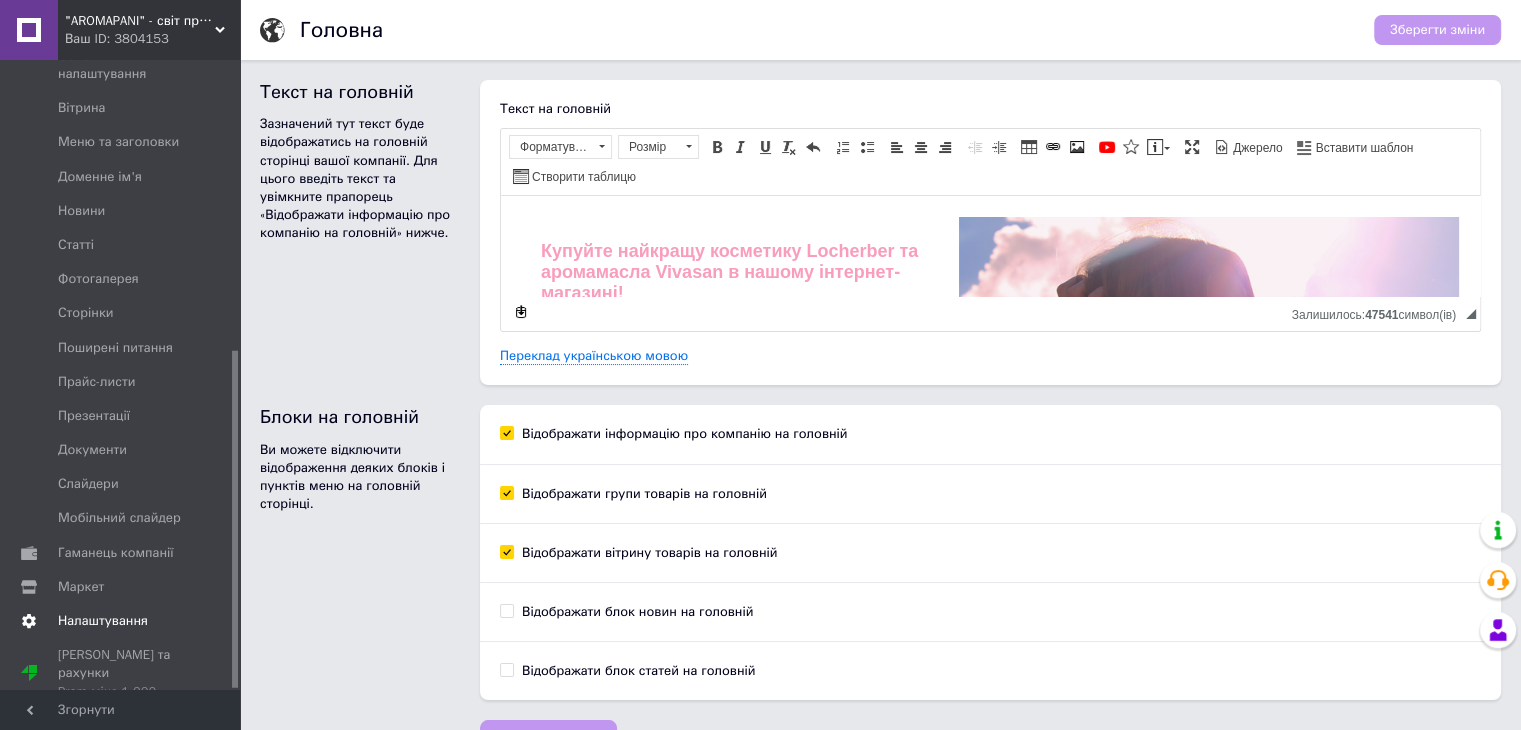 click on "Налаштування" at bounding box center (103, 621) 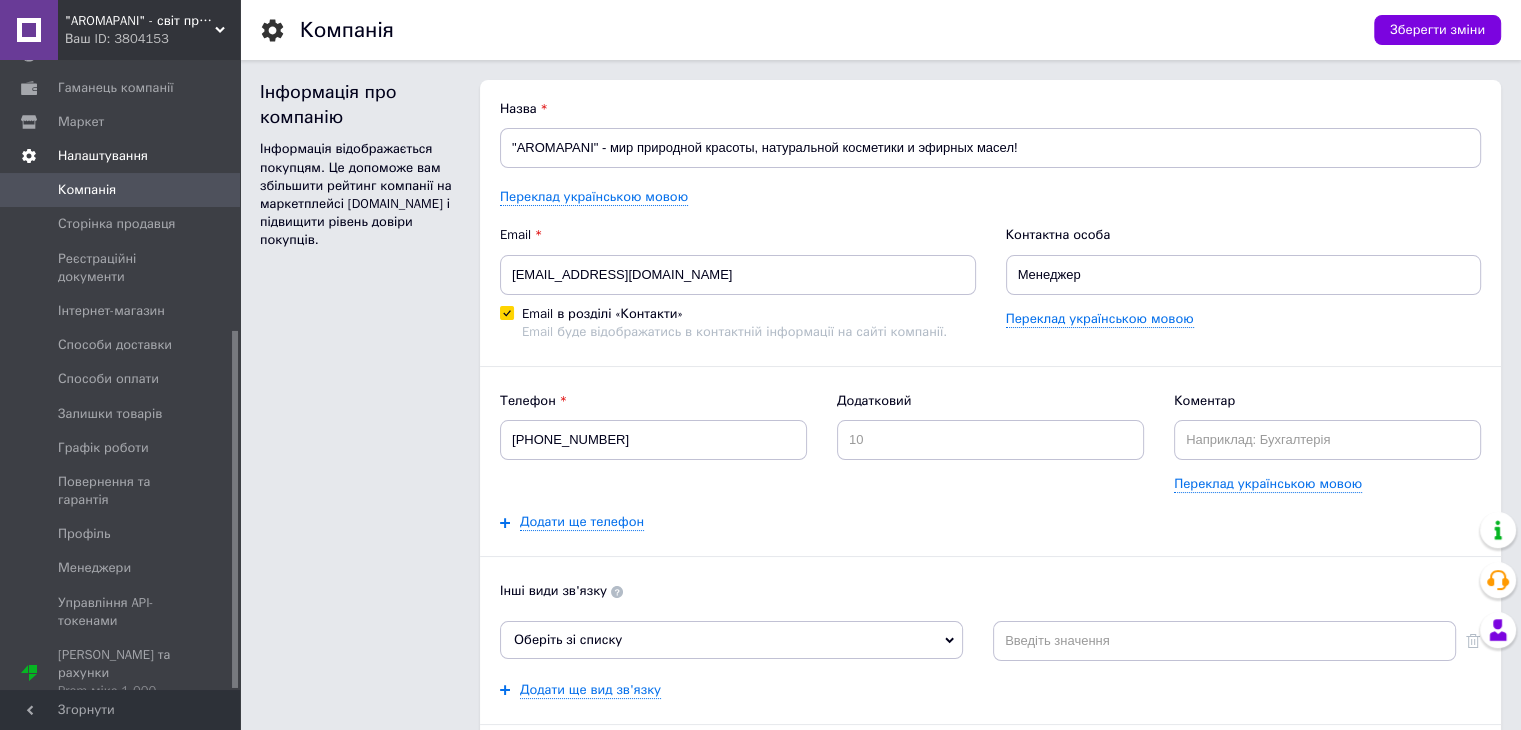 scroll, scrollTop: 0, scrollLeft: 0, axis: both 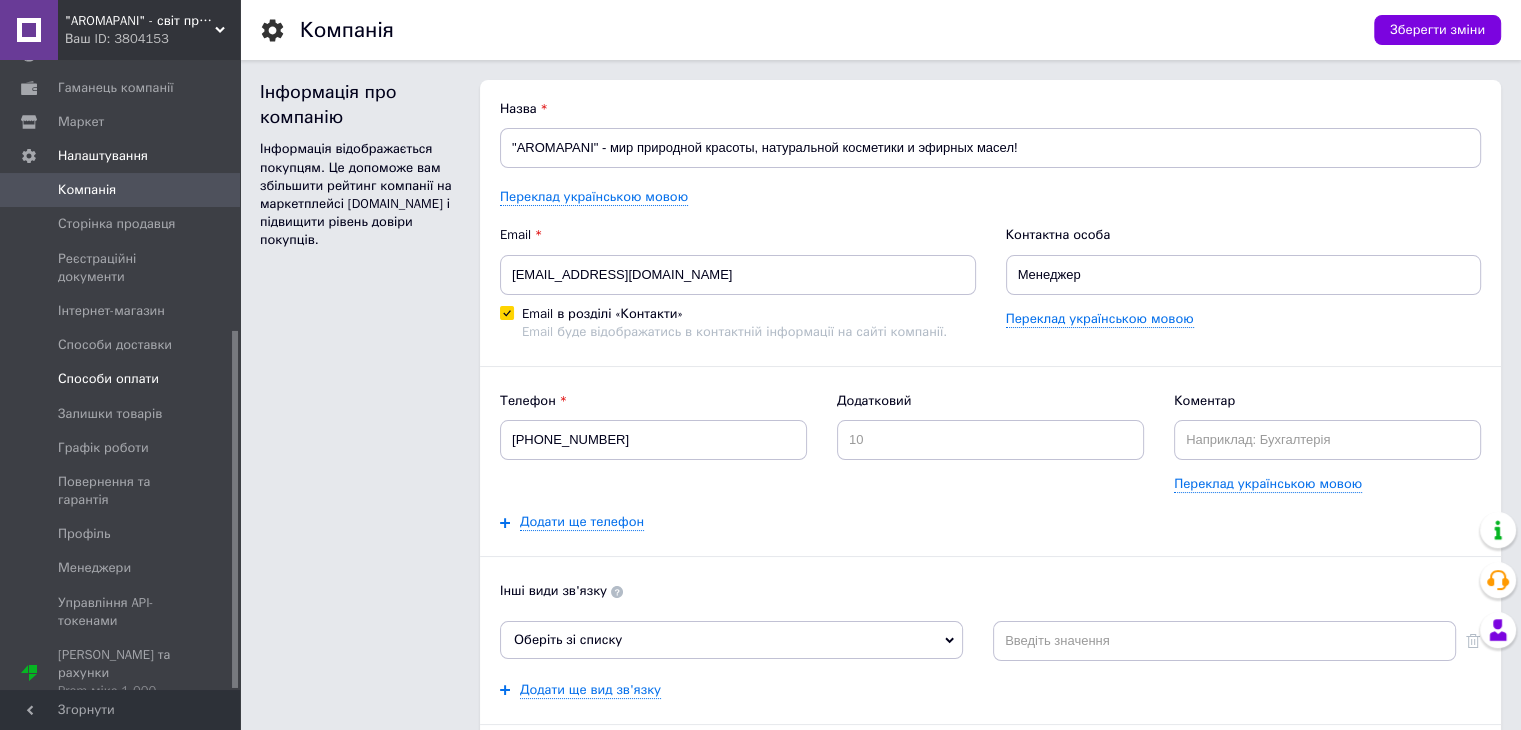 click on "Способи оплати" at bounding box center (108, 379) 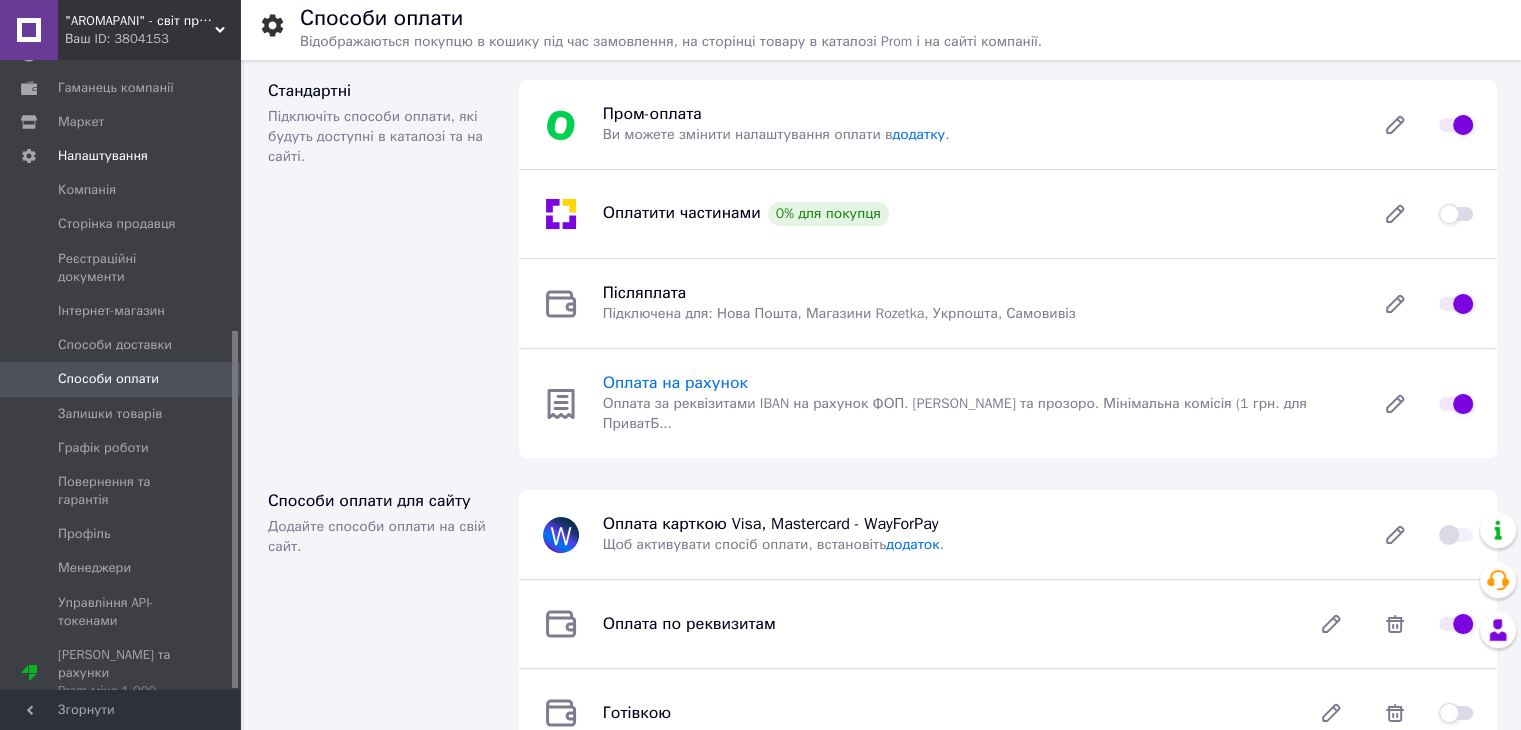 click on "Оплата на рахунок" at bounding box center [675, 383] 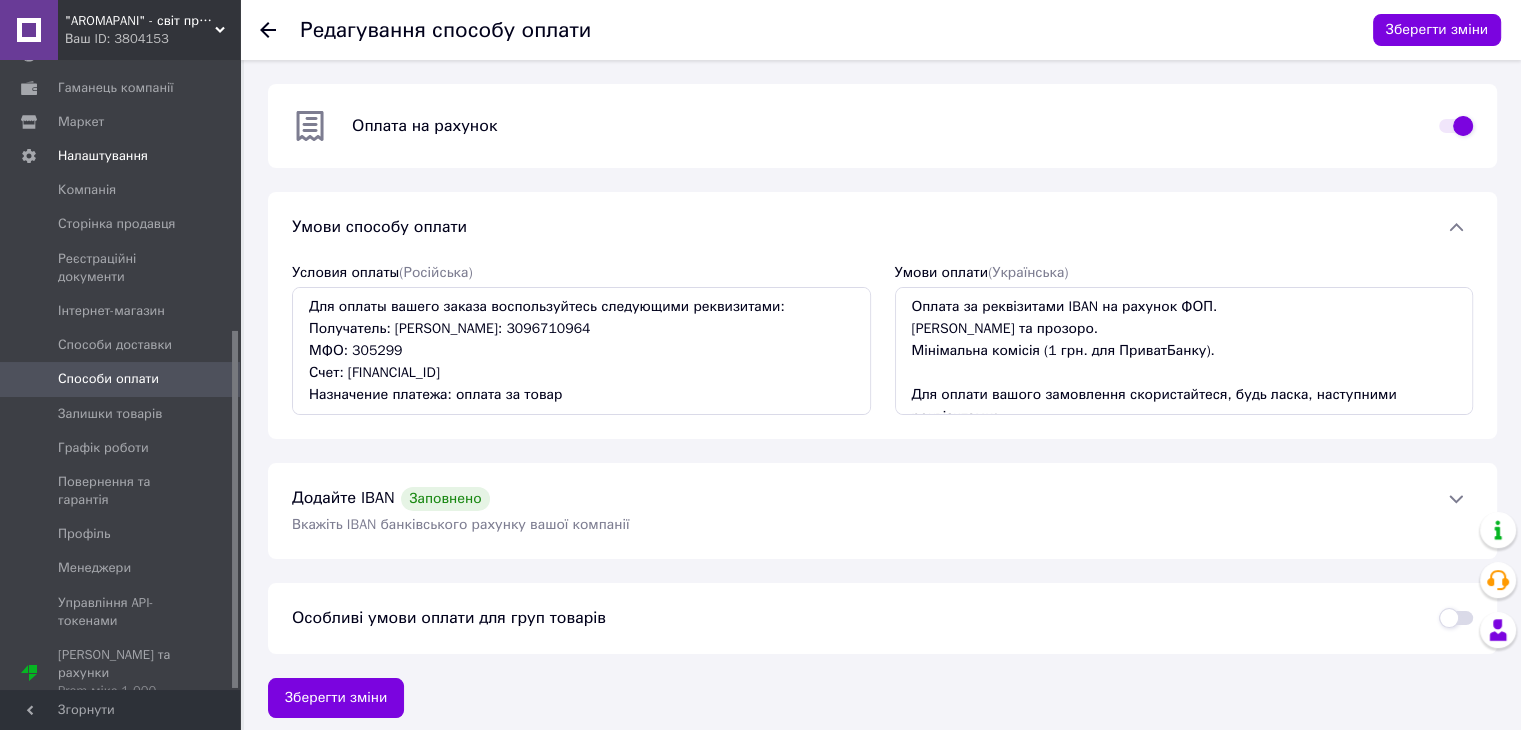 scroll, scrollTop: 176, scrollLeft: 0, axis: vertical 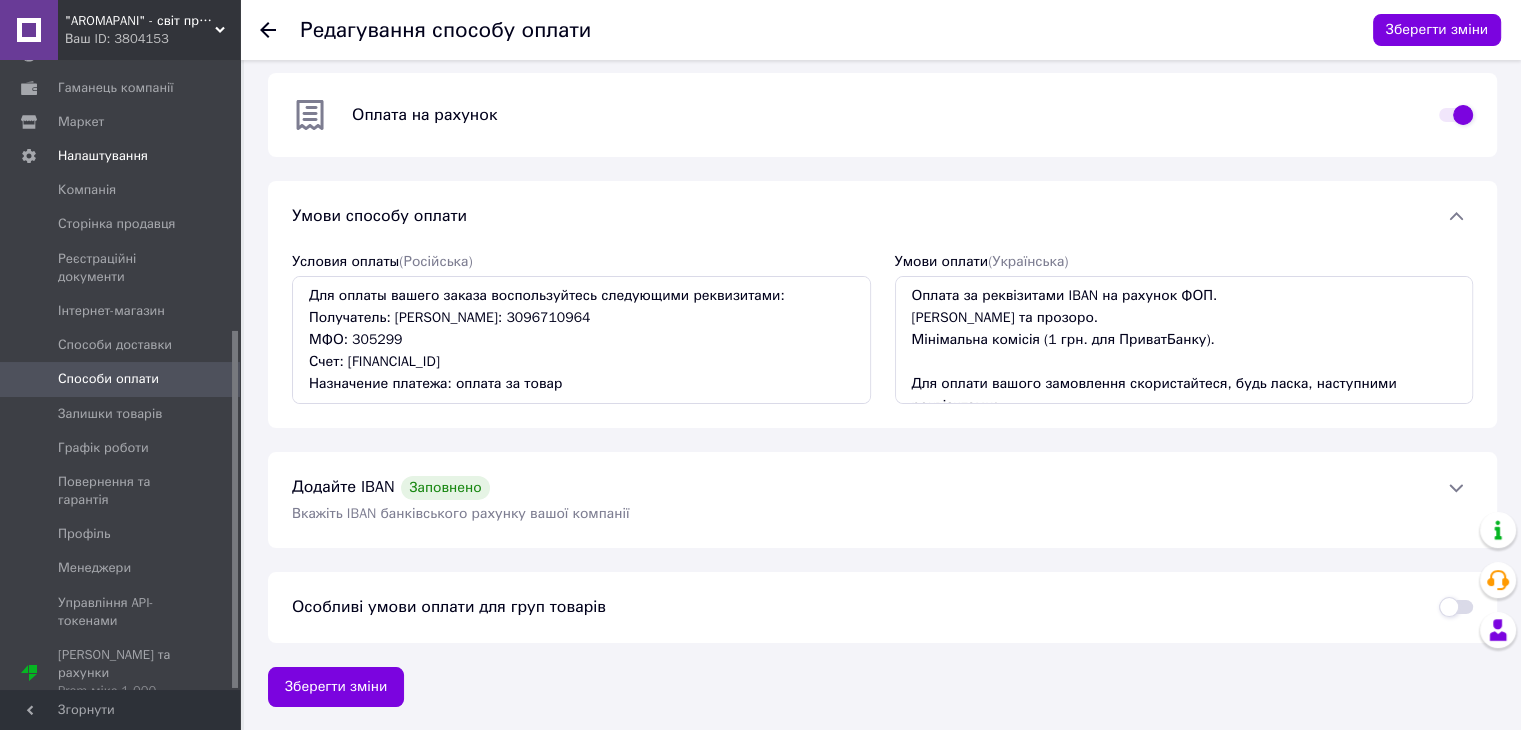 click on "Способи оплати" at bounding box center [108, 379] 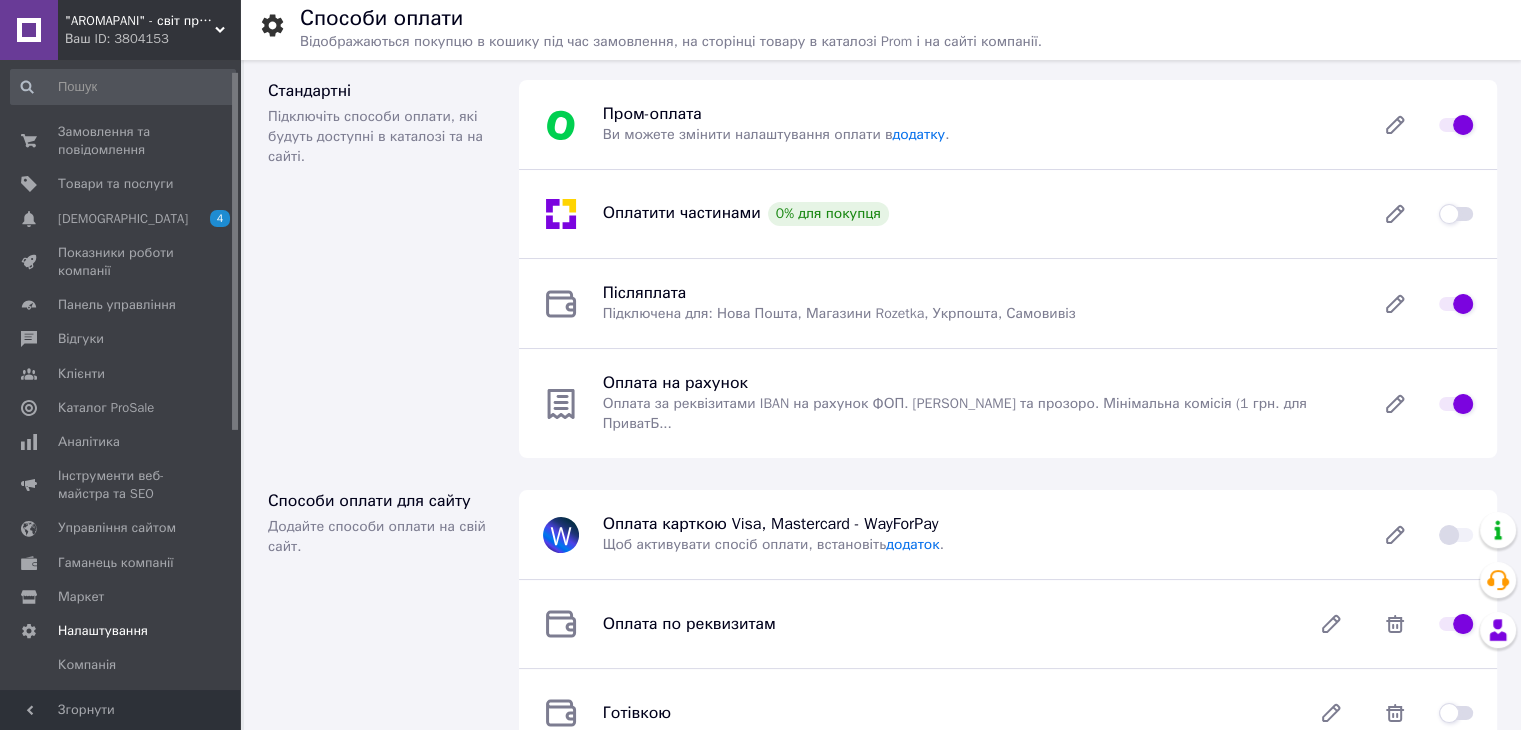 scroll, scrollTop: 0, scrollLeft: 0, axis: both 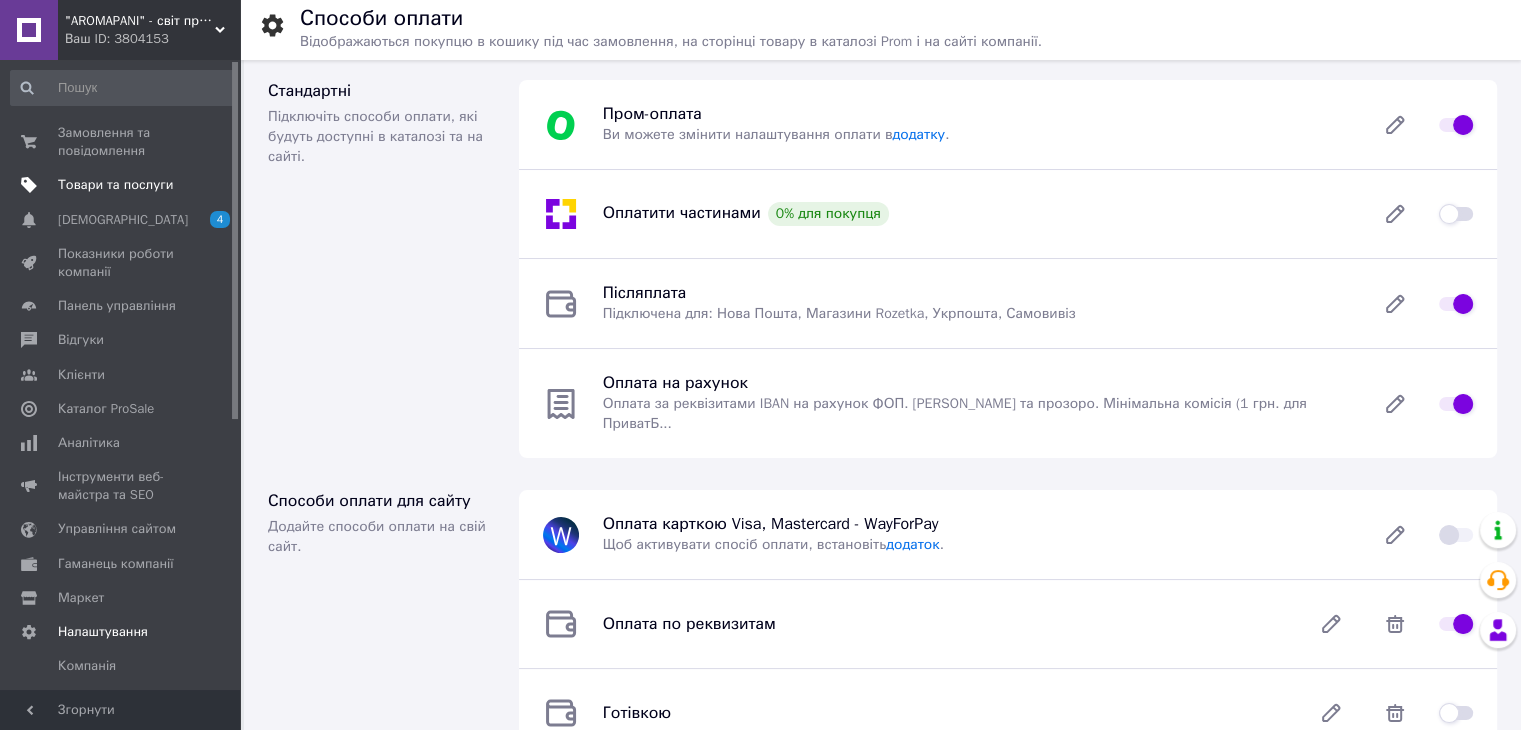 click on "Товари та послуги" at bounding box center (115, 185) 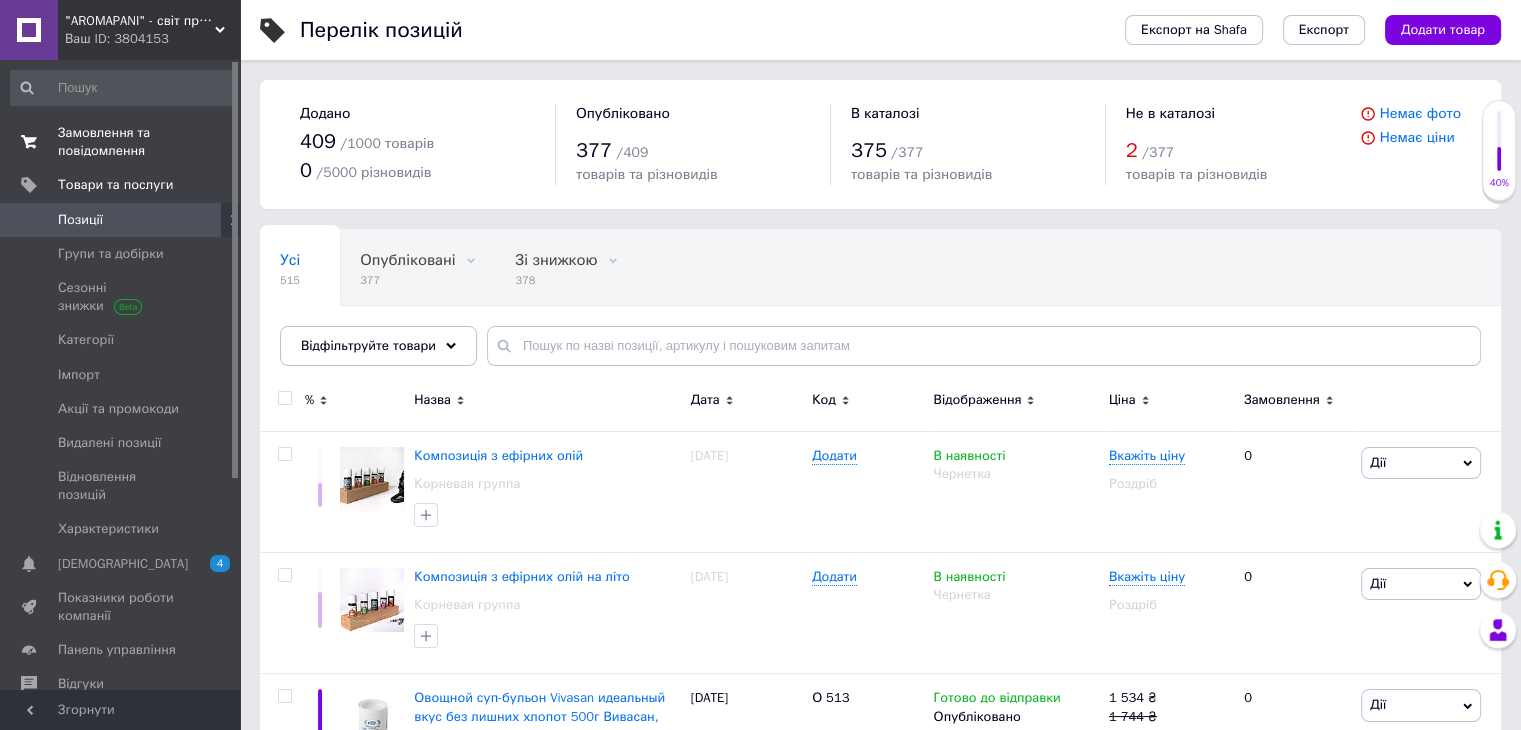 click on "Замовлення та повідомлення" at bounding box center [121, 142] 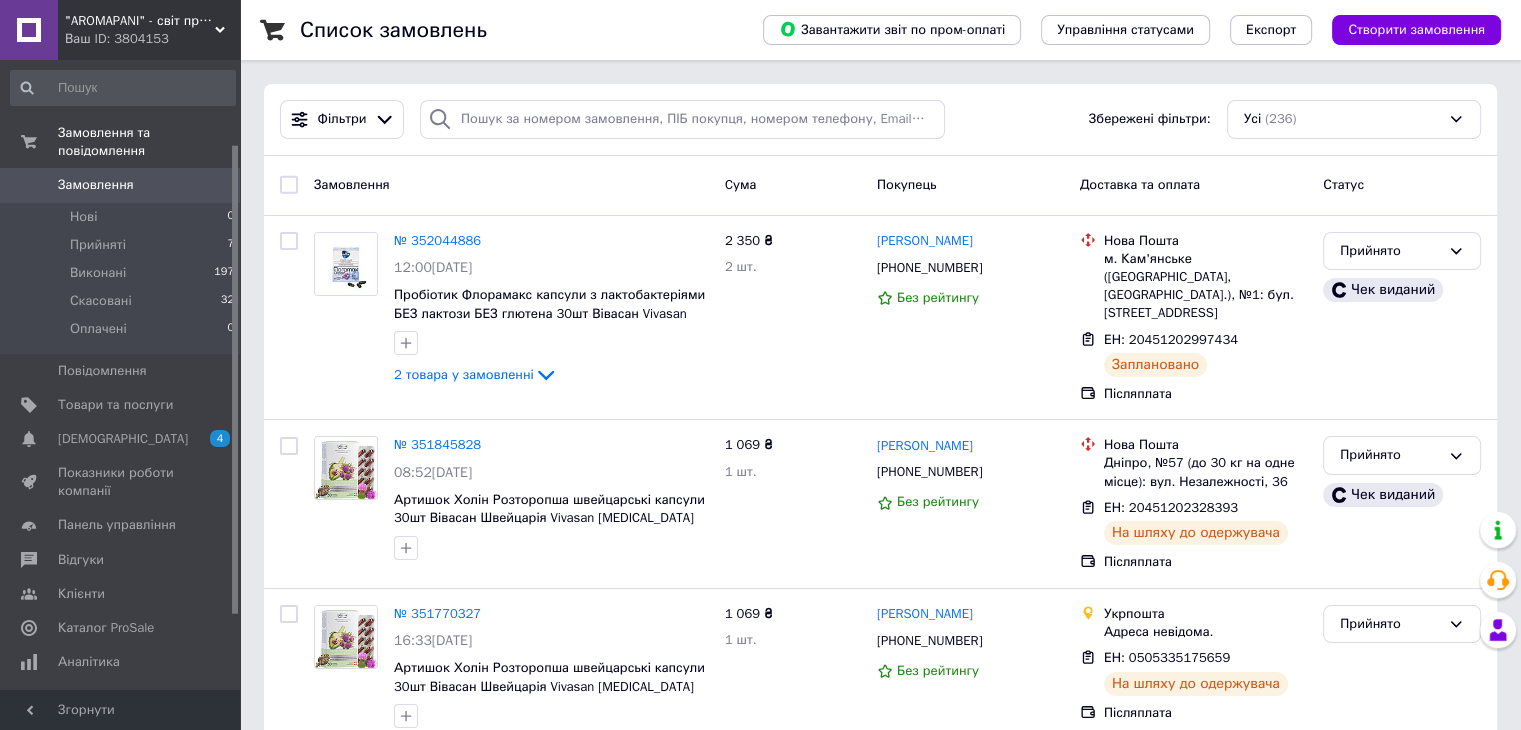 scroll, scrollTop: 212, scrollLeft: 0, axis: vertical 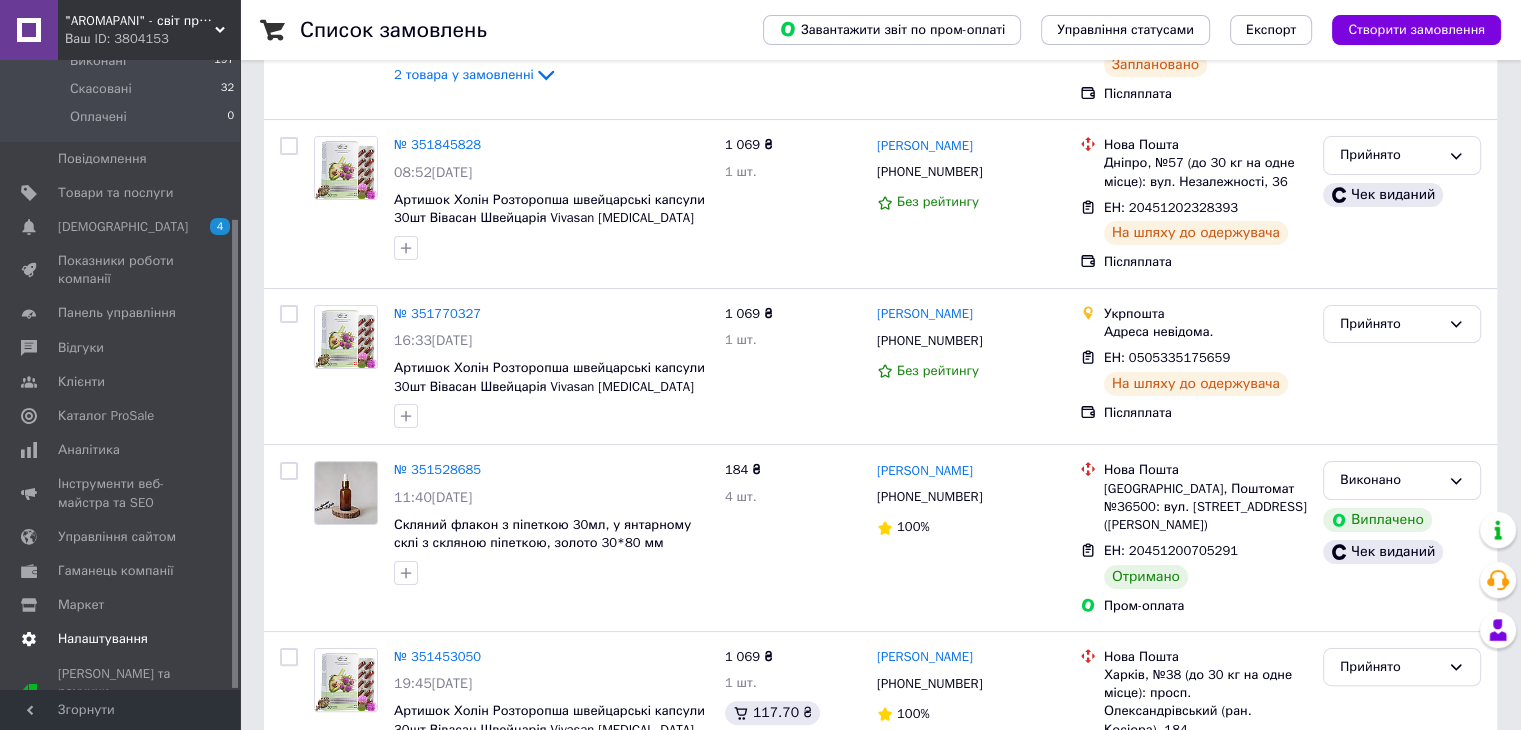 click on "Налаштування" at bounding box center [103, 639] 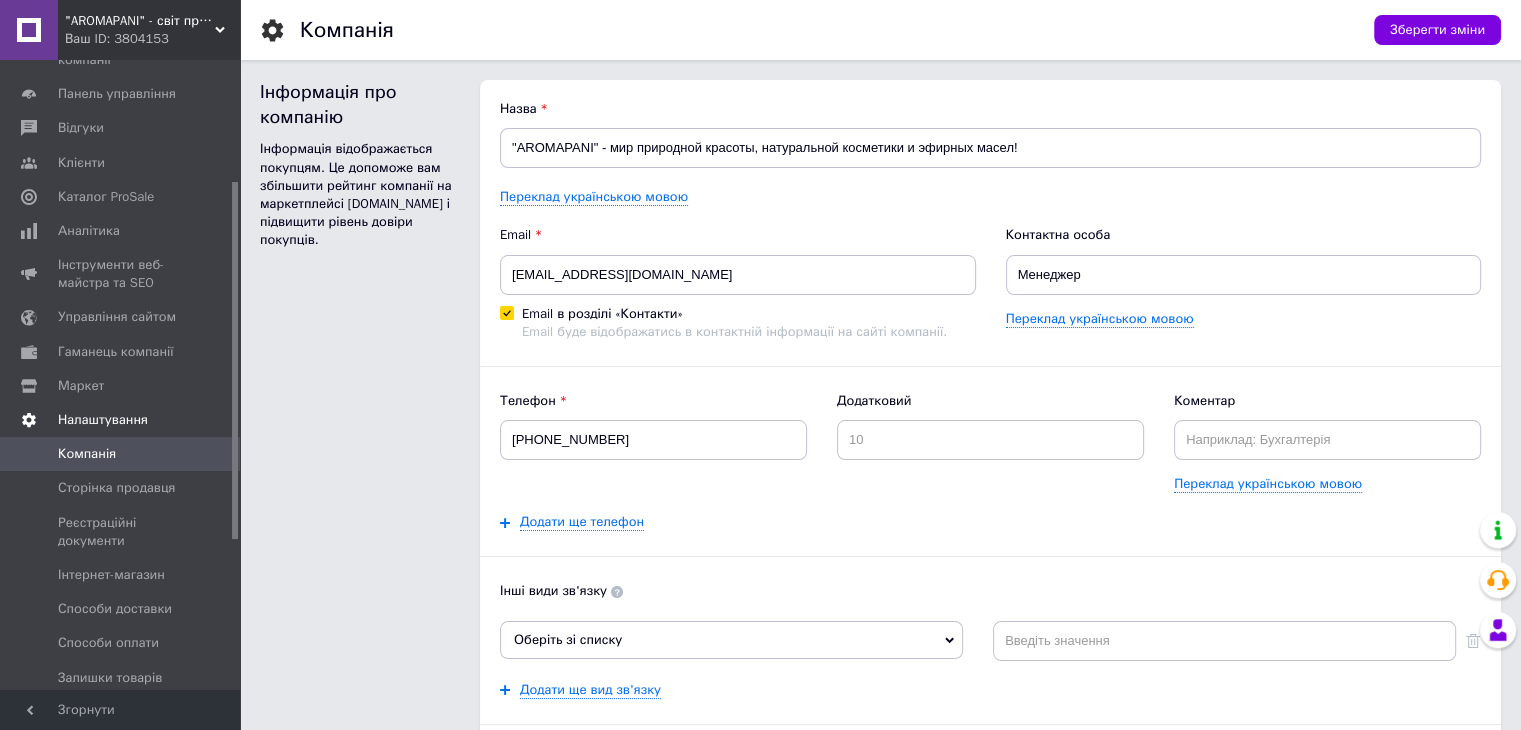 scroll, scrollTop: 0, scrollLeft: 0, axis: both 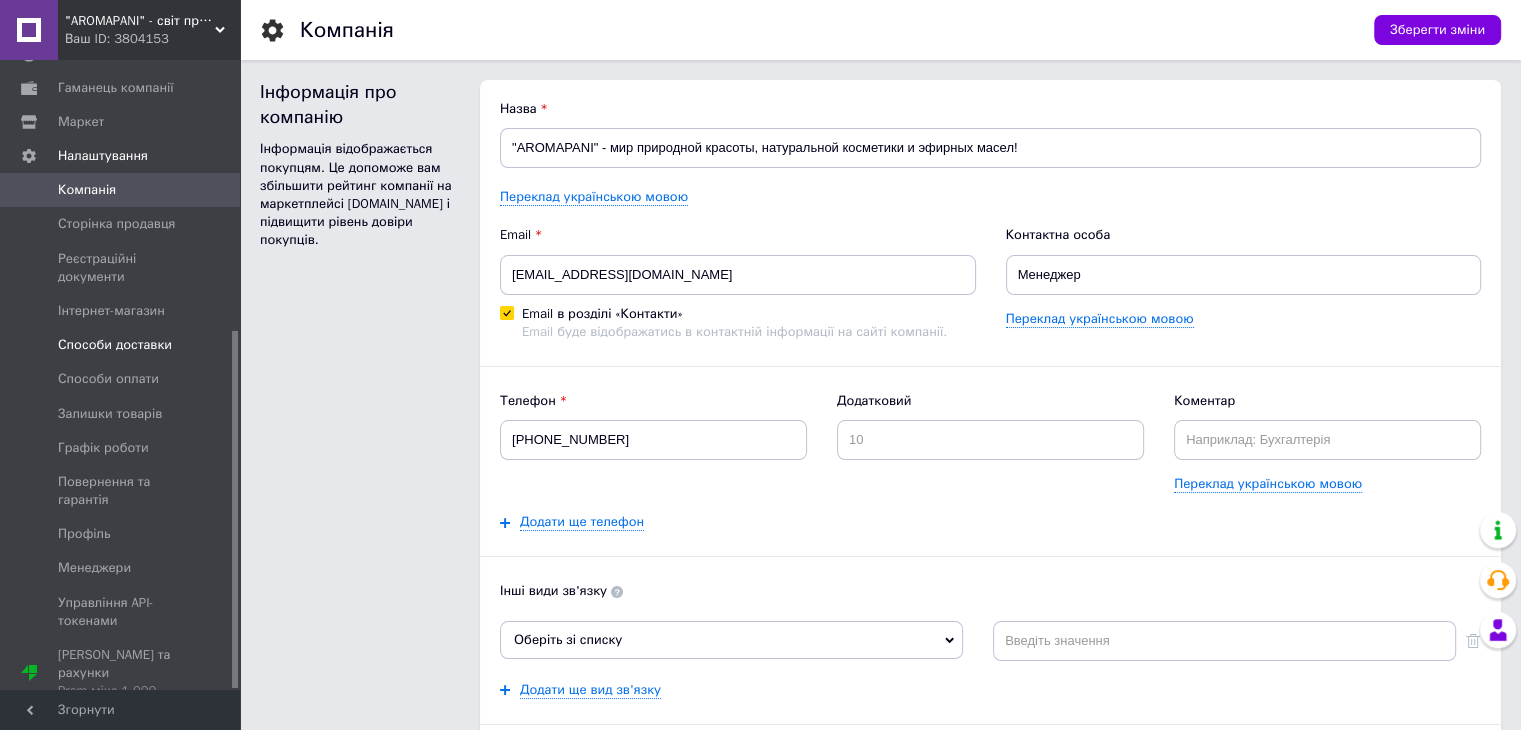 click on "Способи доставки" at bounding box center [115, 345] 